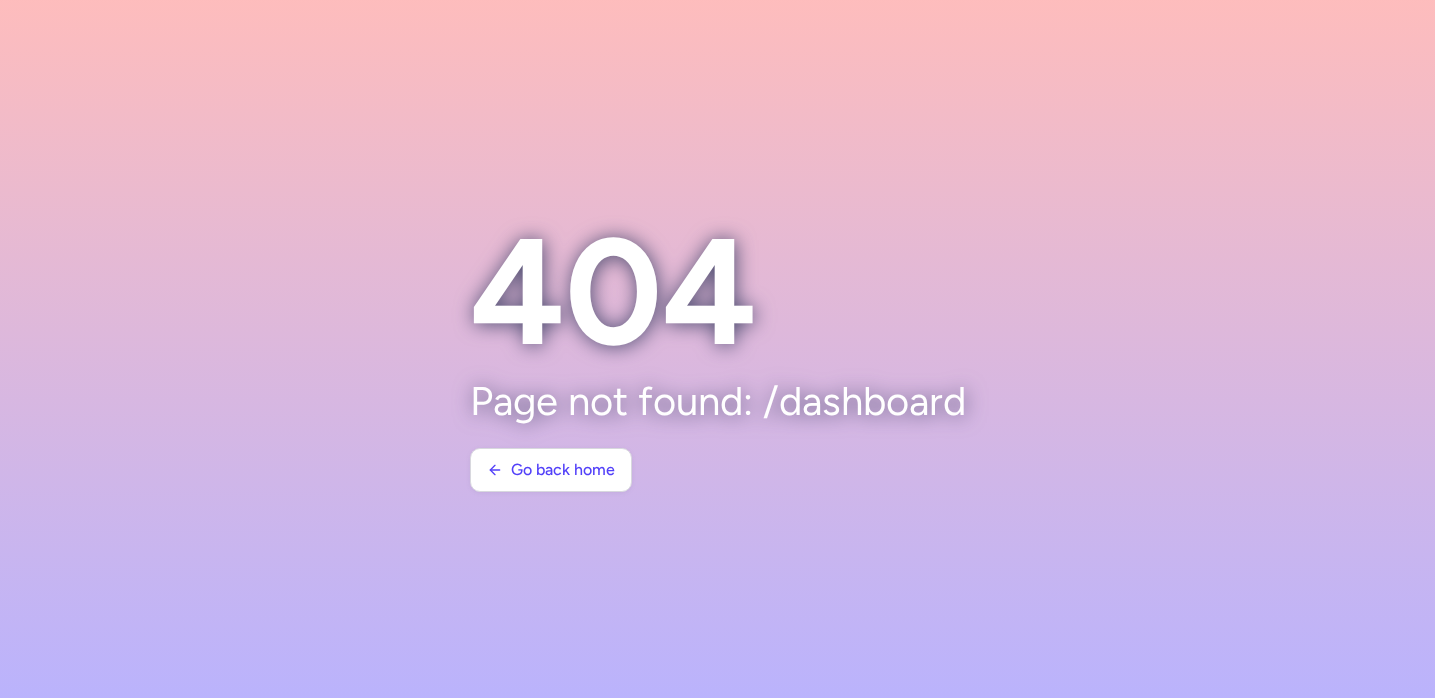 scroll, scrollTop: 0, scrollLeft: 0, axis: both 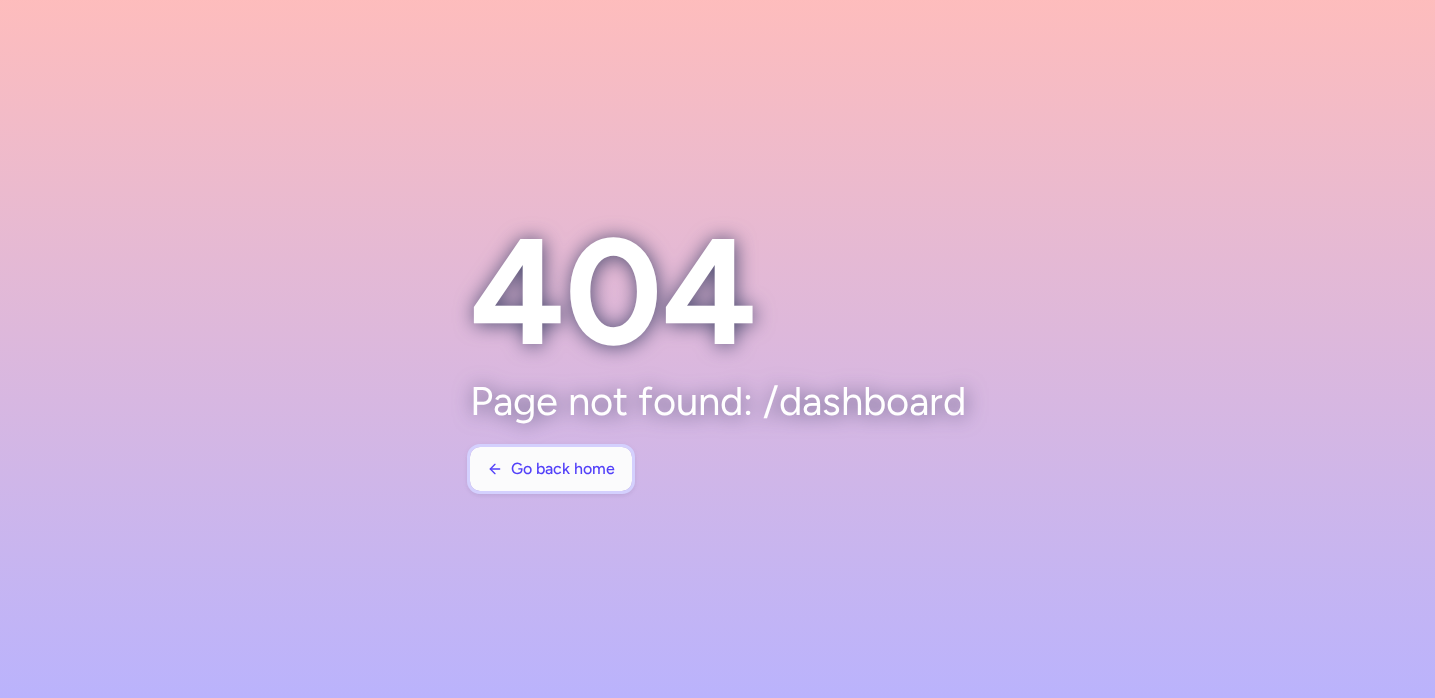 click on "Go back home" at bounding box center (563, 469) 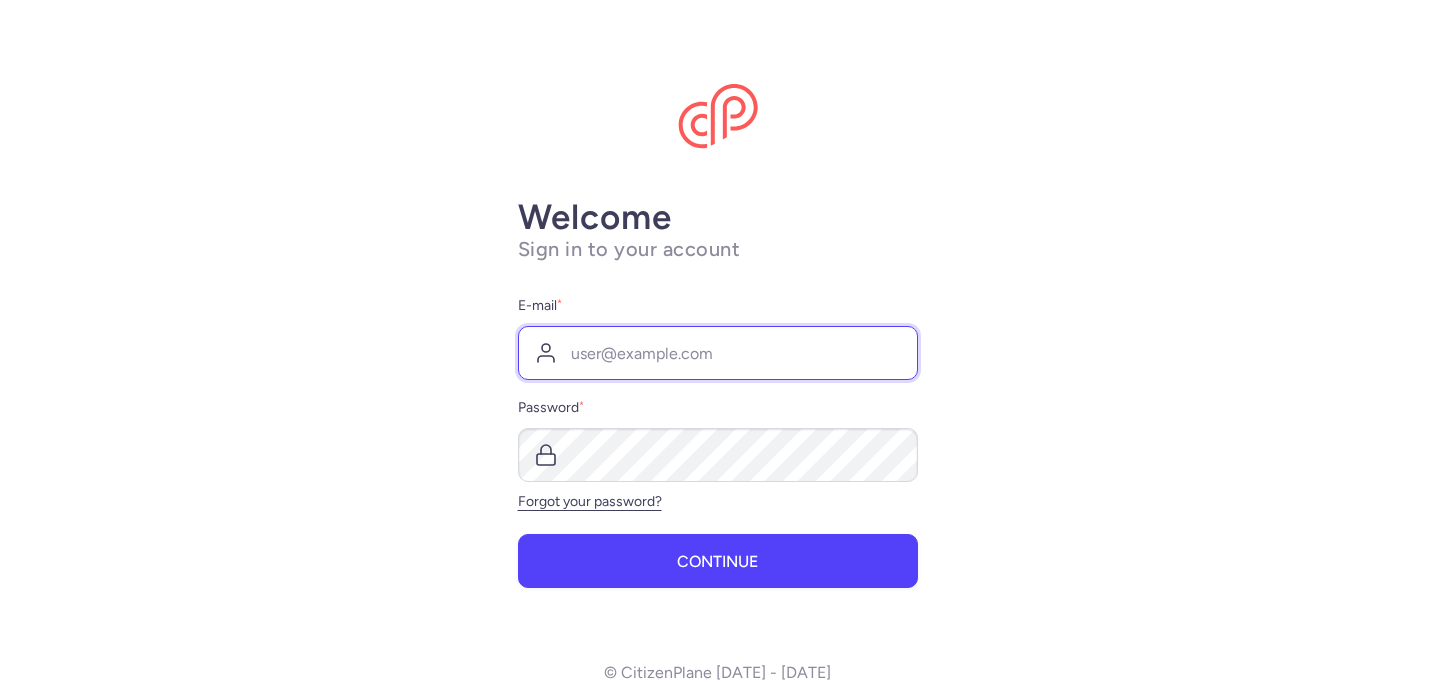 click on "E-mail  *" at bounding box center (718, 353) 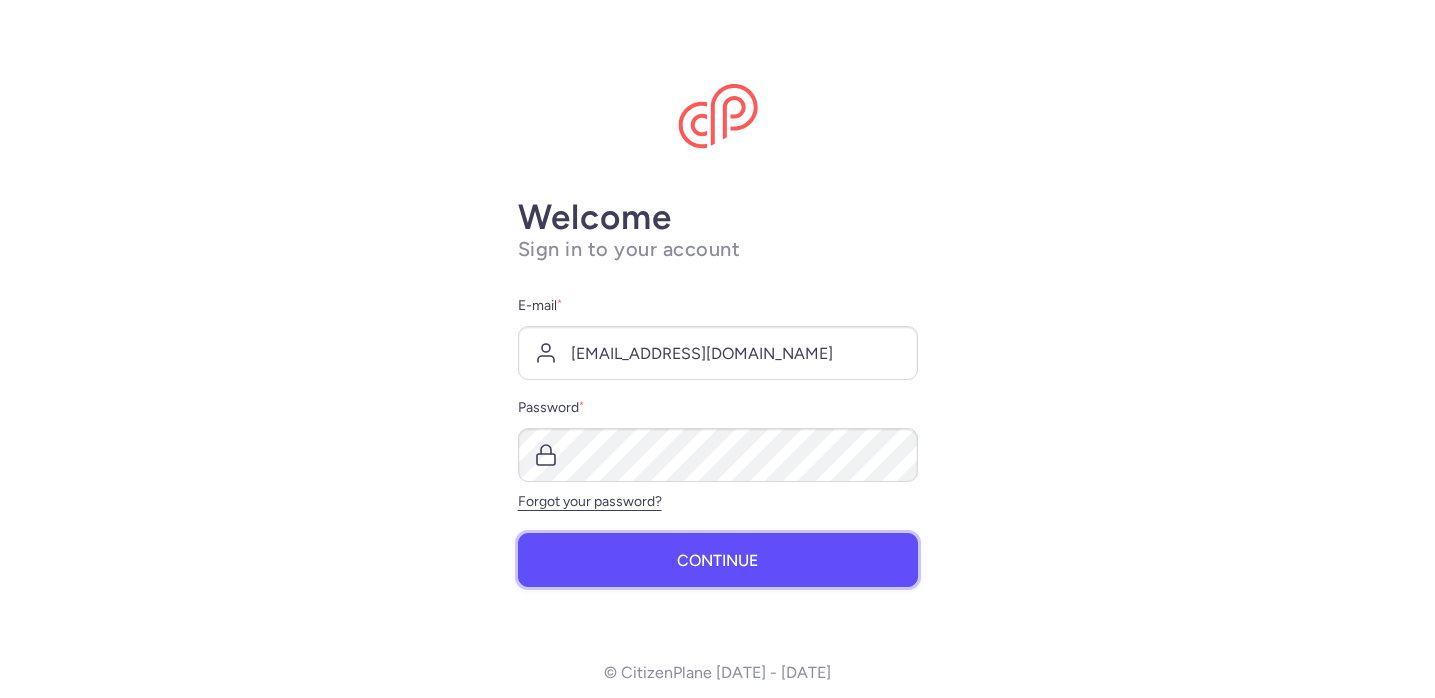 click on "Continue" at bounding box center [718, 560] 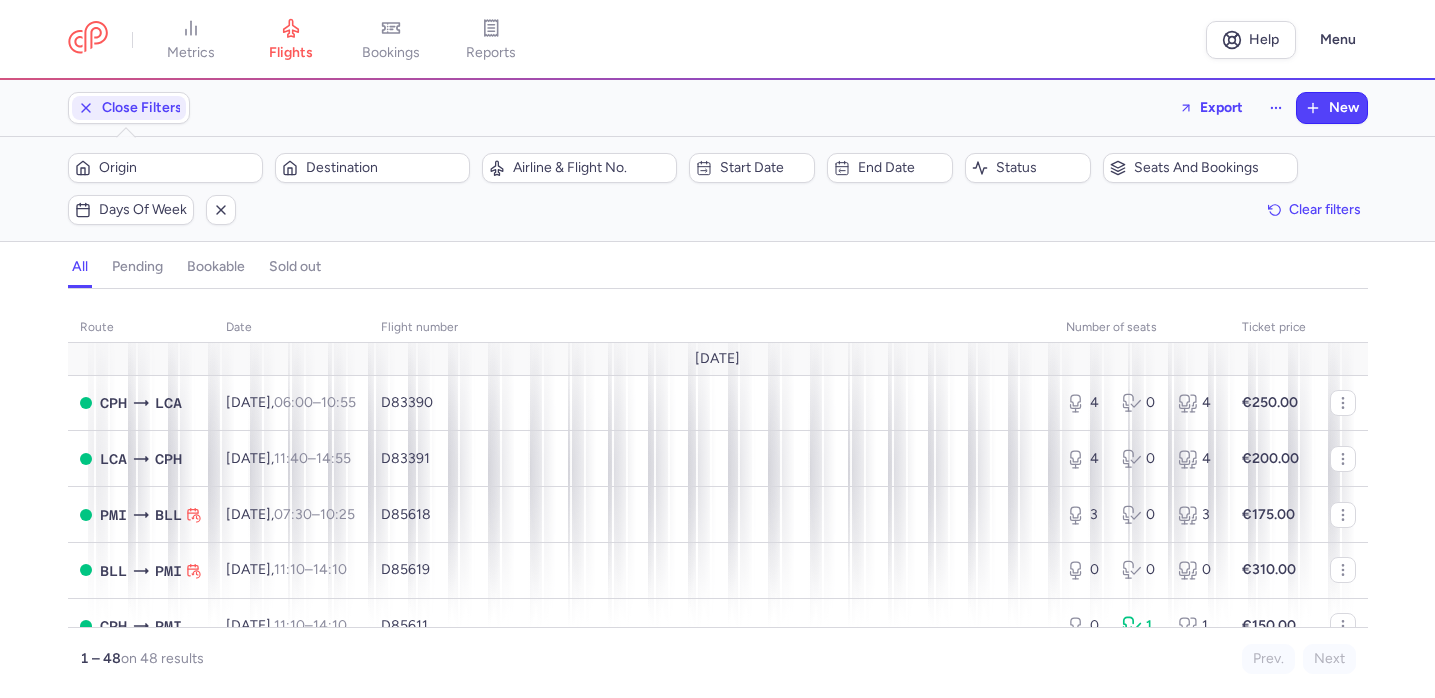 click on "Origin  Destination" at bounding box center (269, 168) 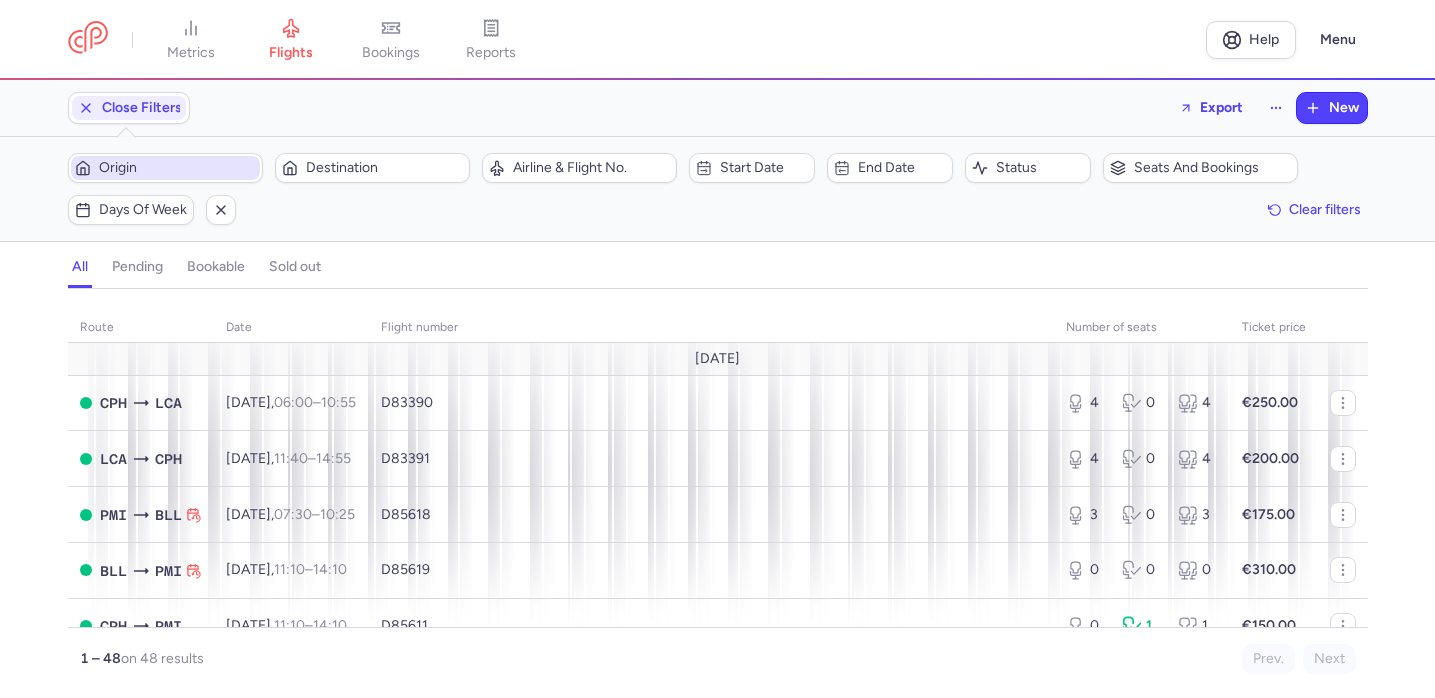 click on "Origin" at bounding box center (177, 168) 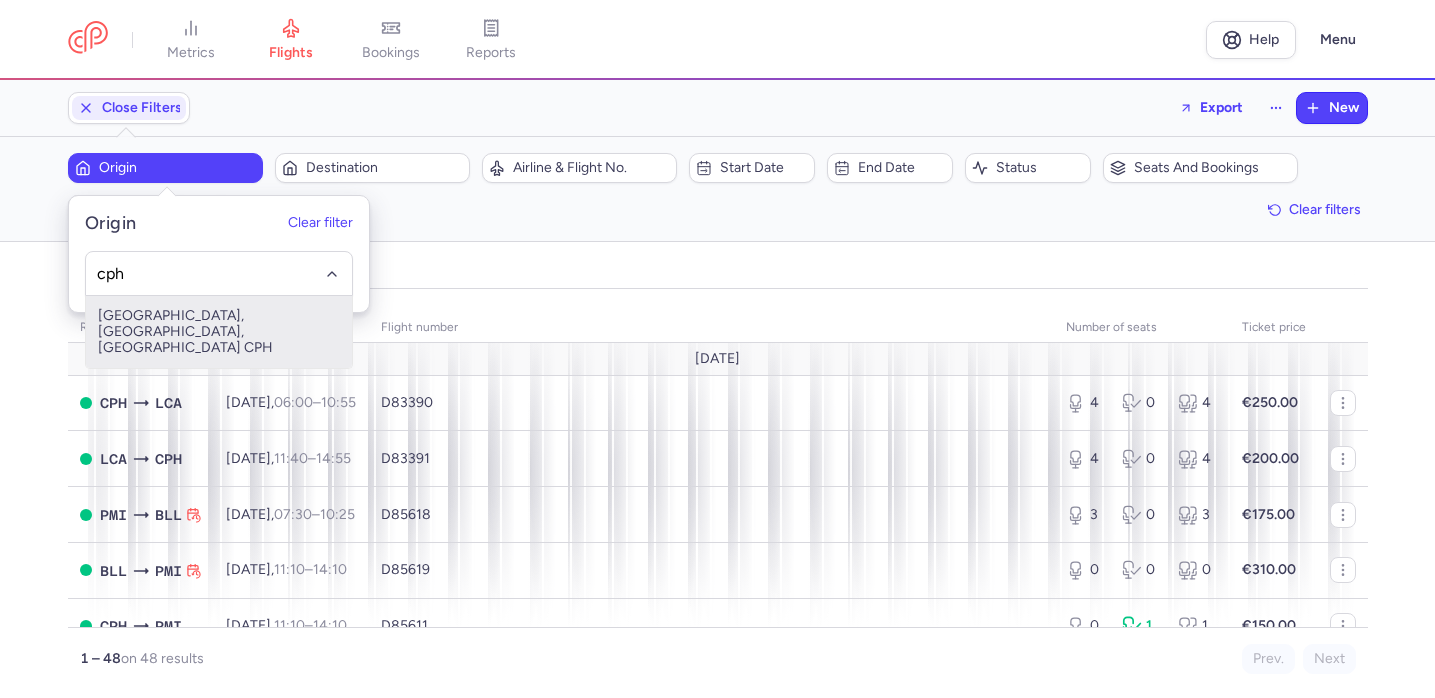type on "cph" 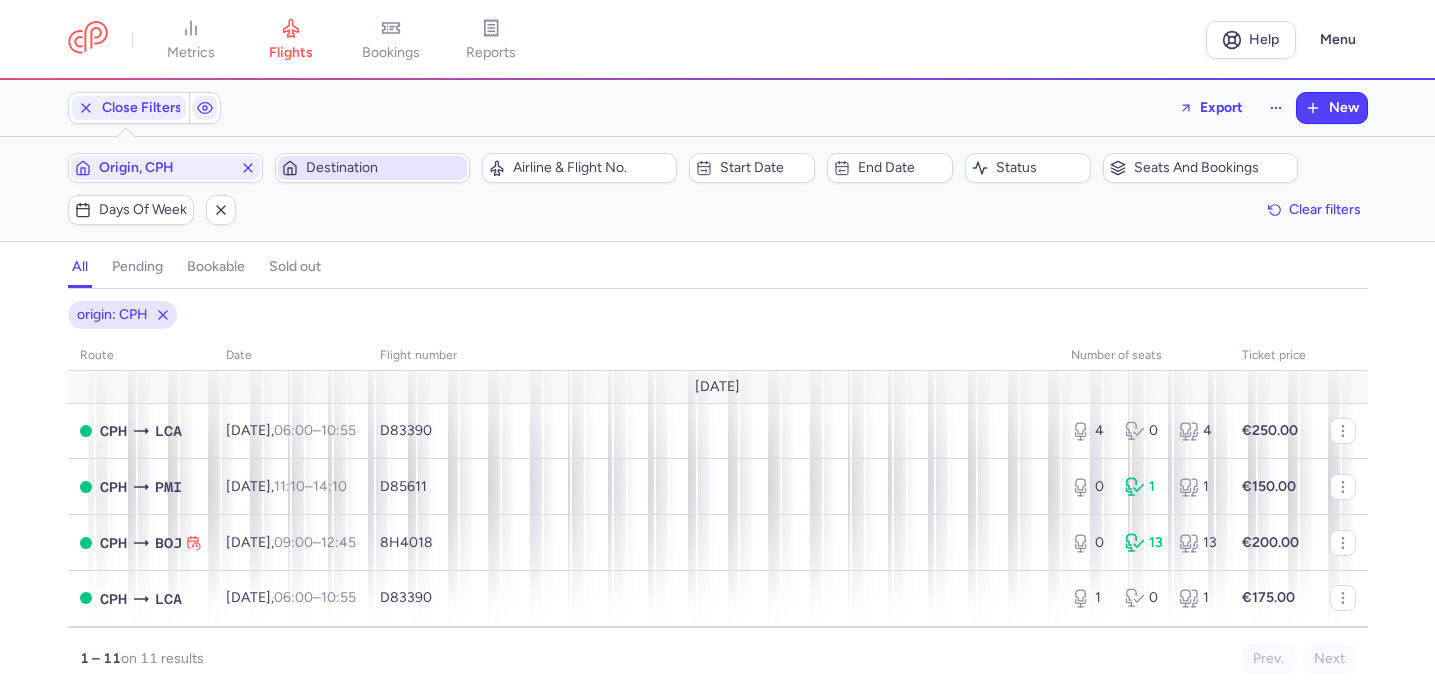 click on "Destination" at bounding box center [384, 168] 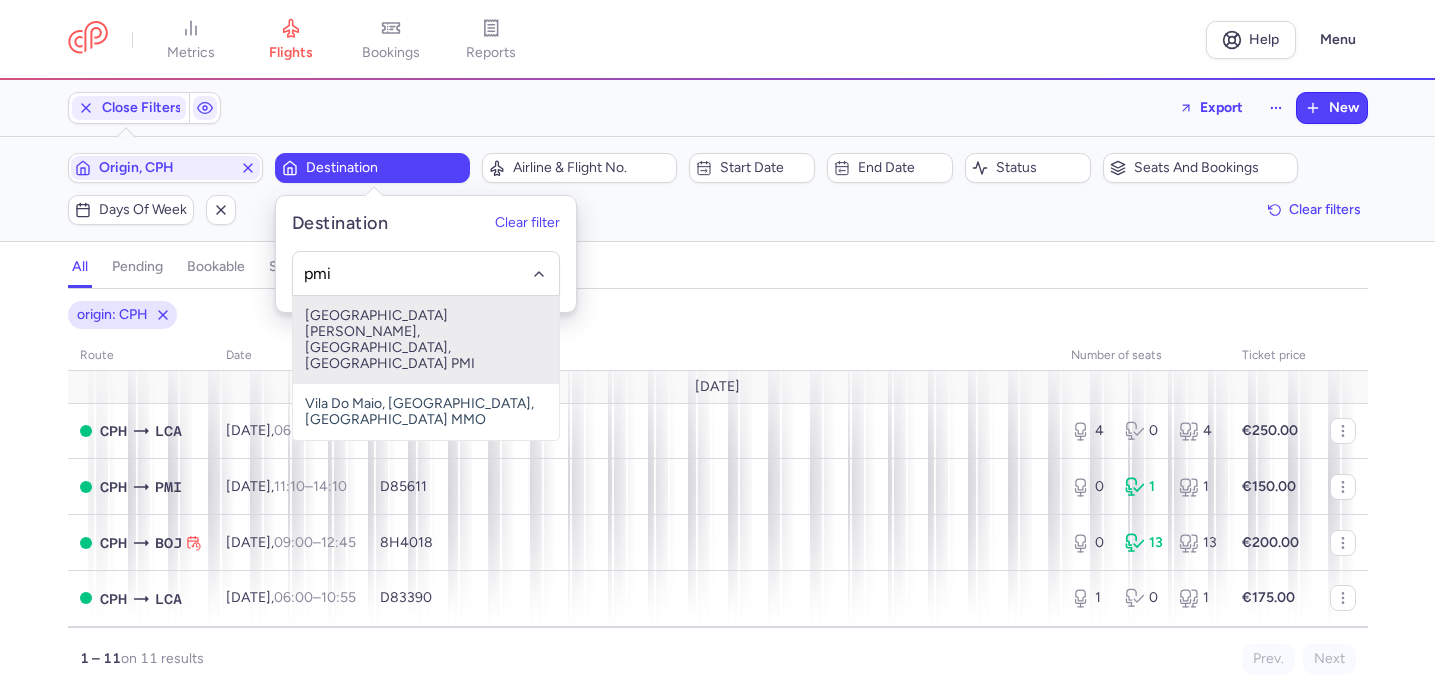click on "[GEOGRAPHIC_DATA][PERSON_NAME], [GEOGRAPHIC_DATA], [GEOGRAPHIC_DATA] PMI" at bounding box center [426, 340] 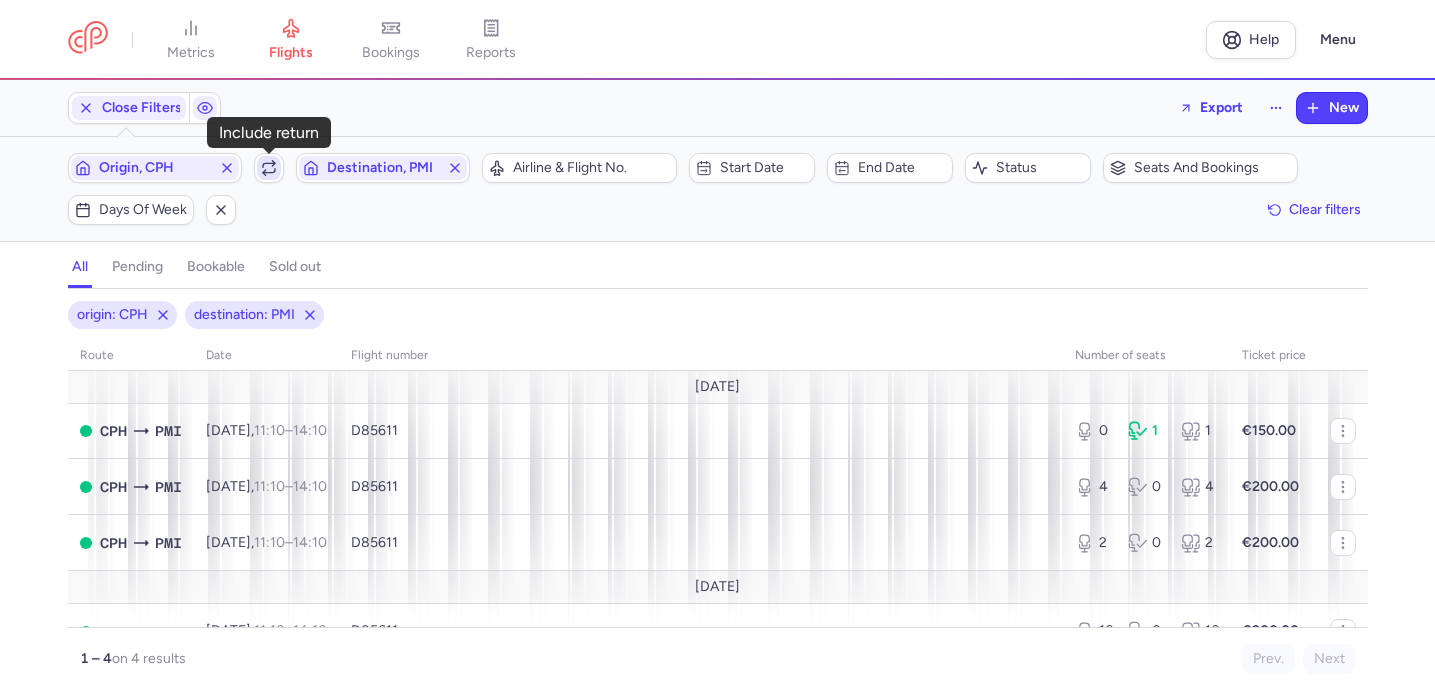 click 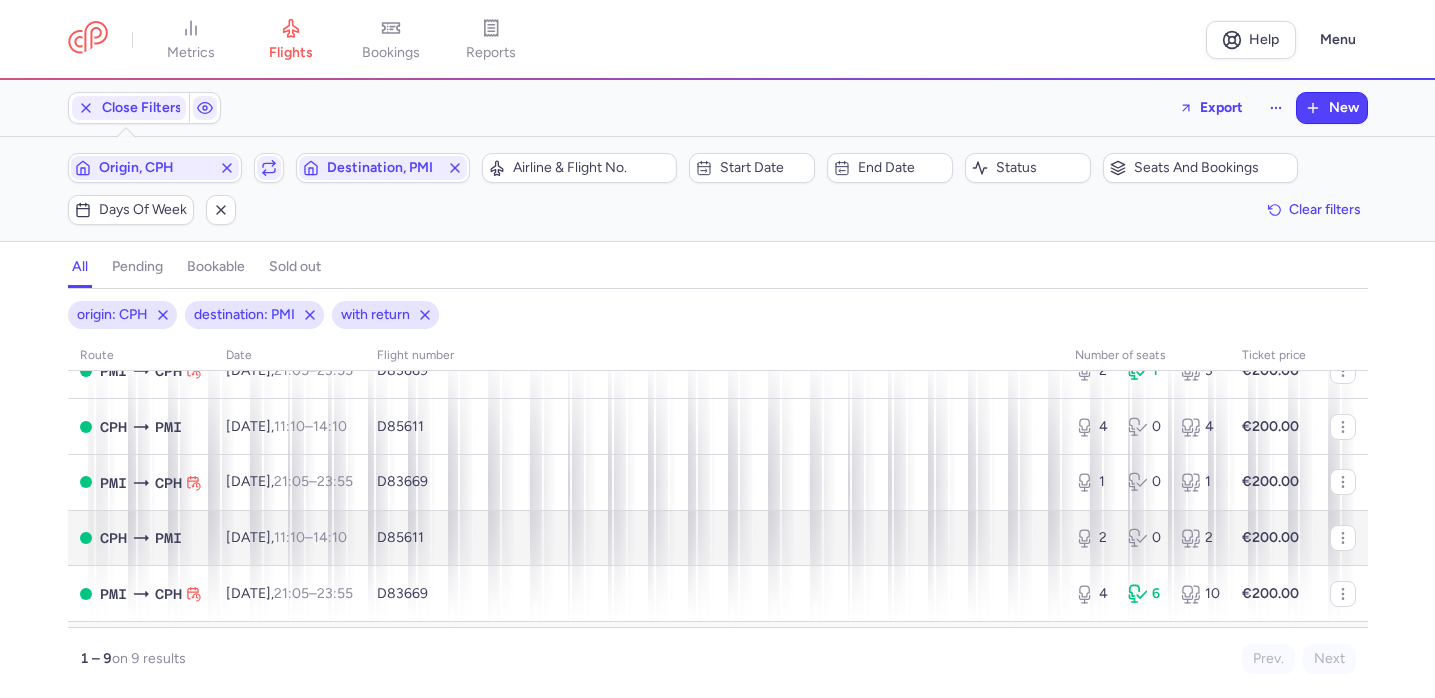 scroll, scrollTop: 119, scrollLeft: 0, axis: vertical 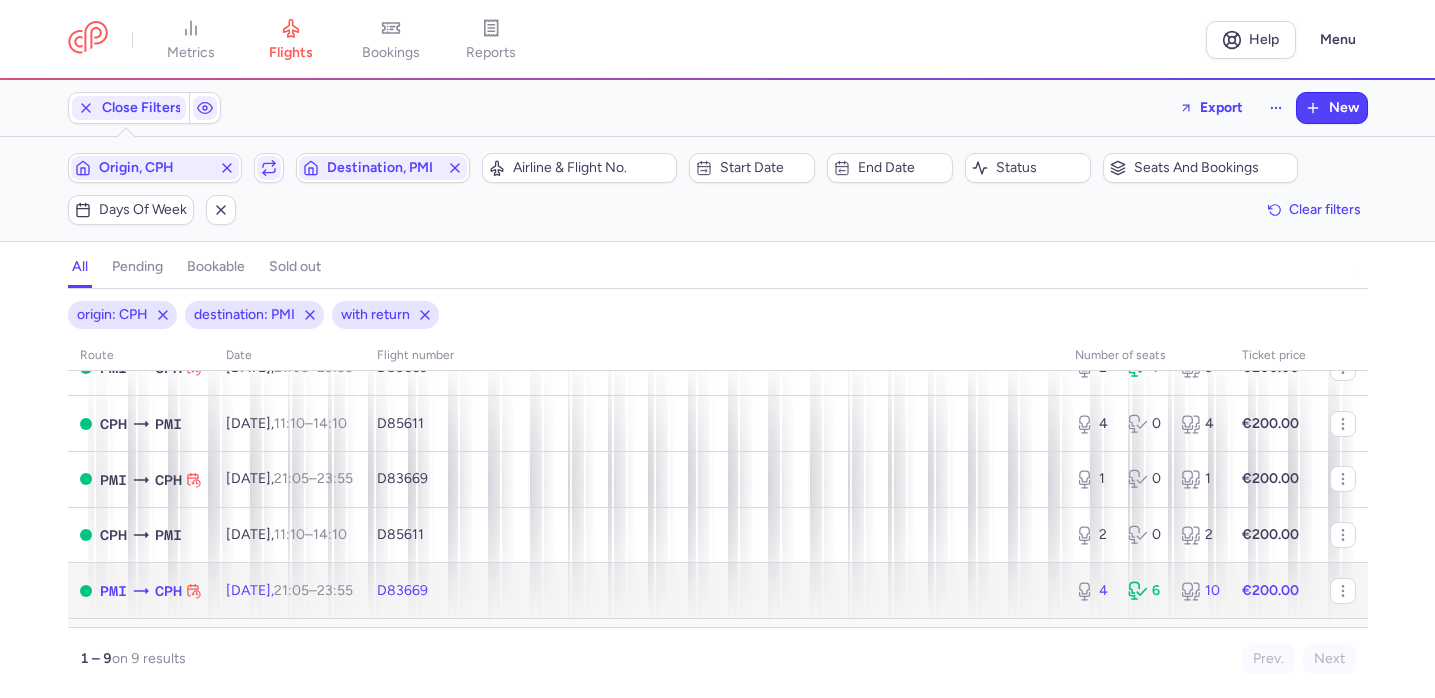 click on "D83669" 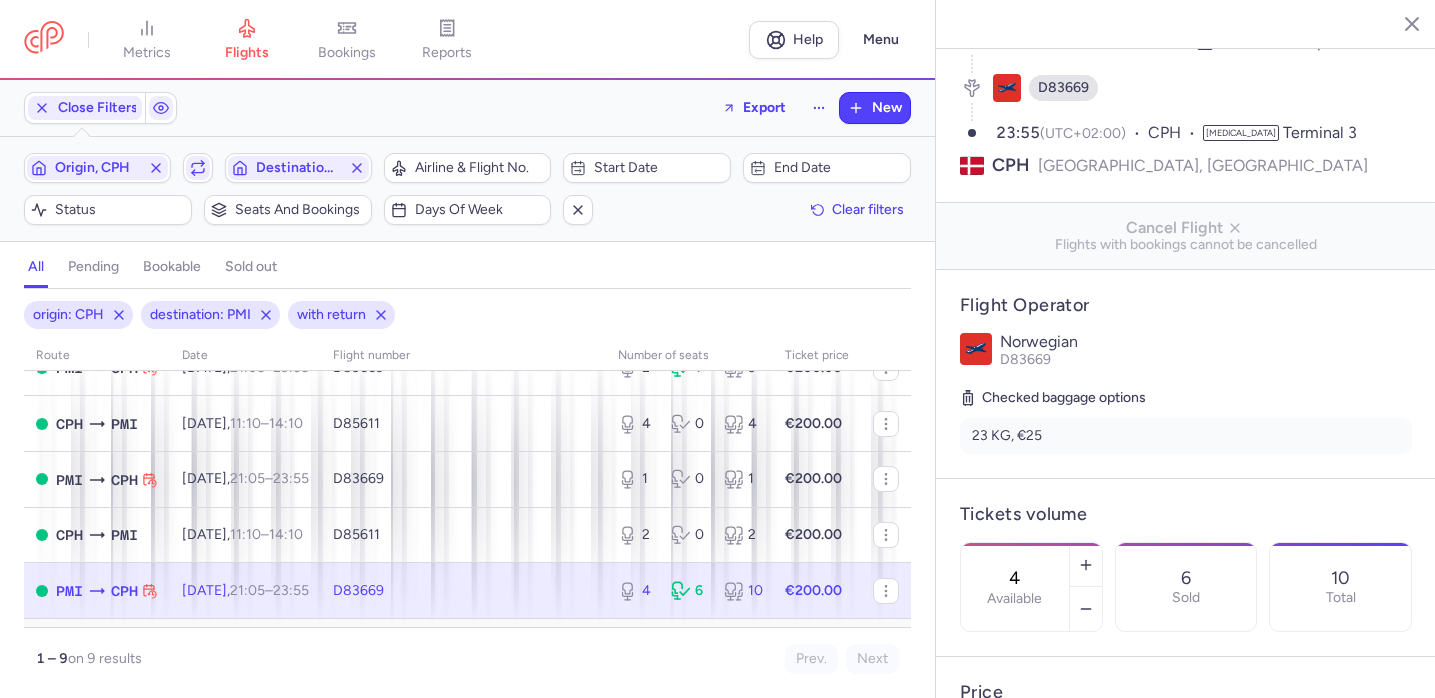 scroll, scrollTop: 161, scrollLeft: 0, axis: vertical 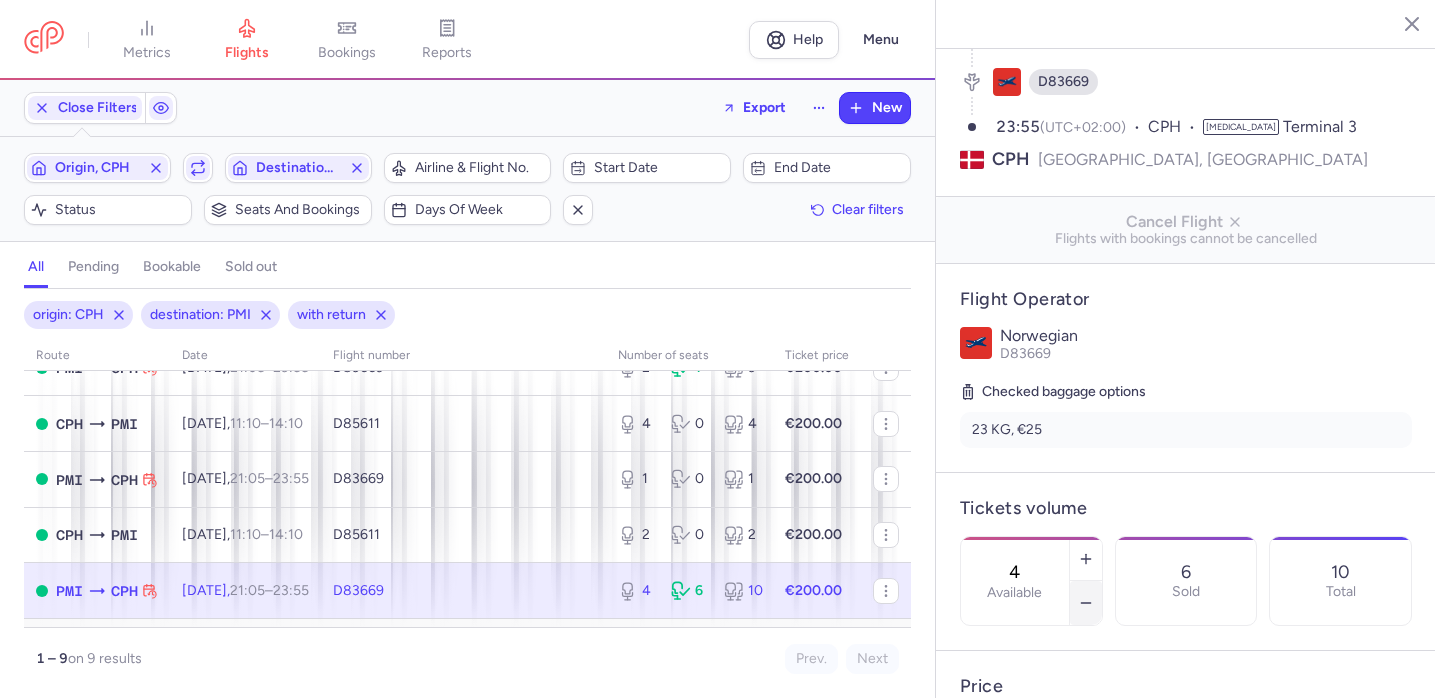 click at bounding box center [1086, 603] 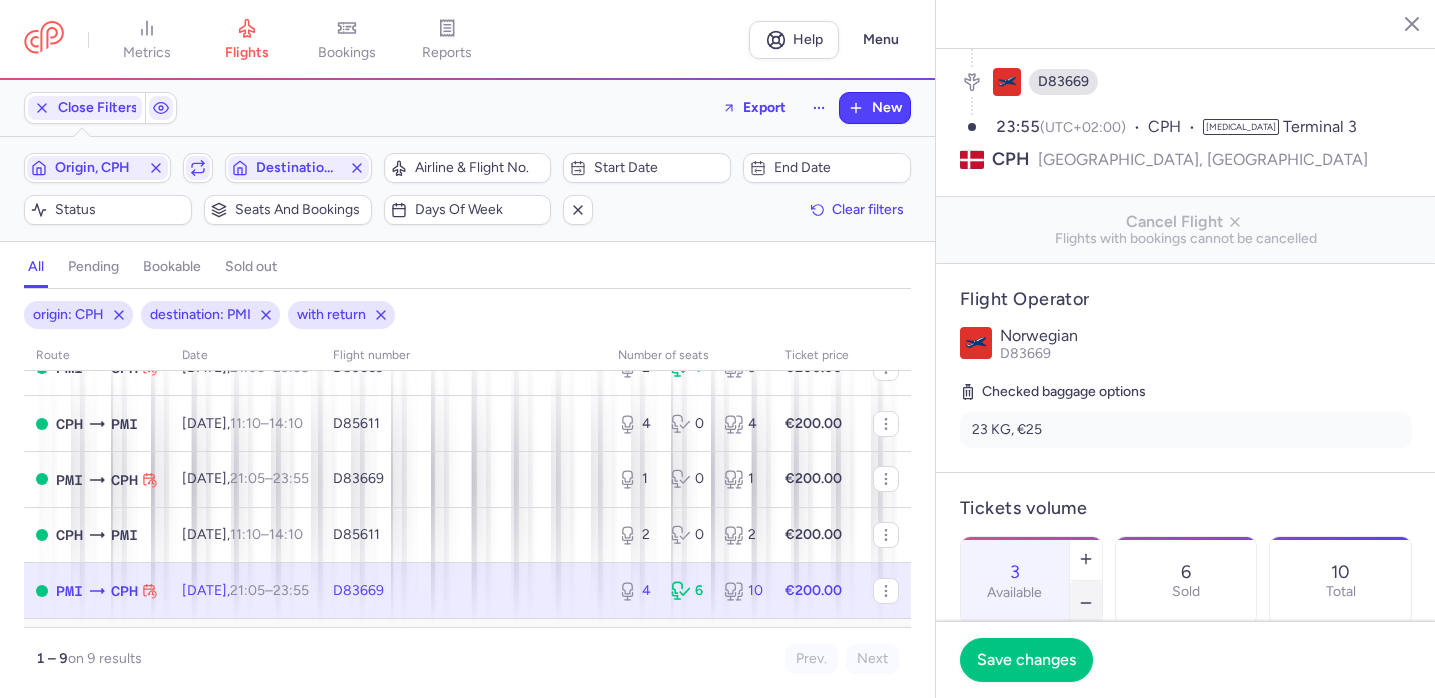 click at bounding box center (1086, 603) 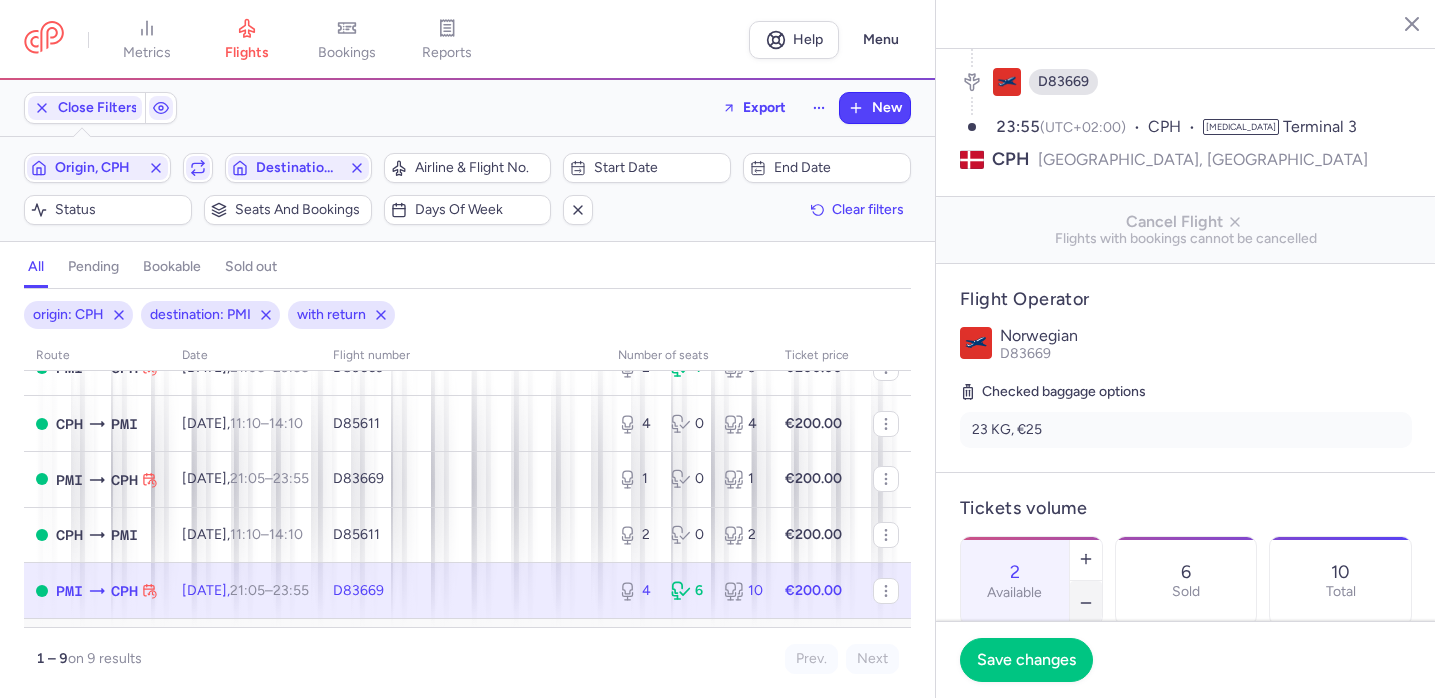 click at bounding box center [1086, 603] 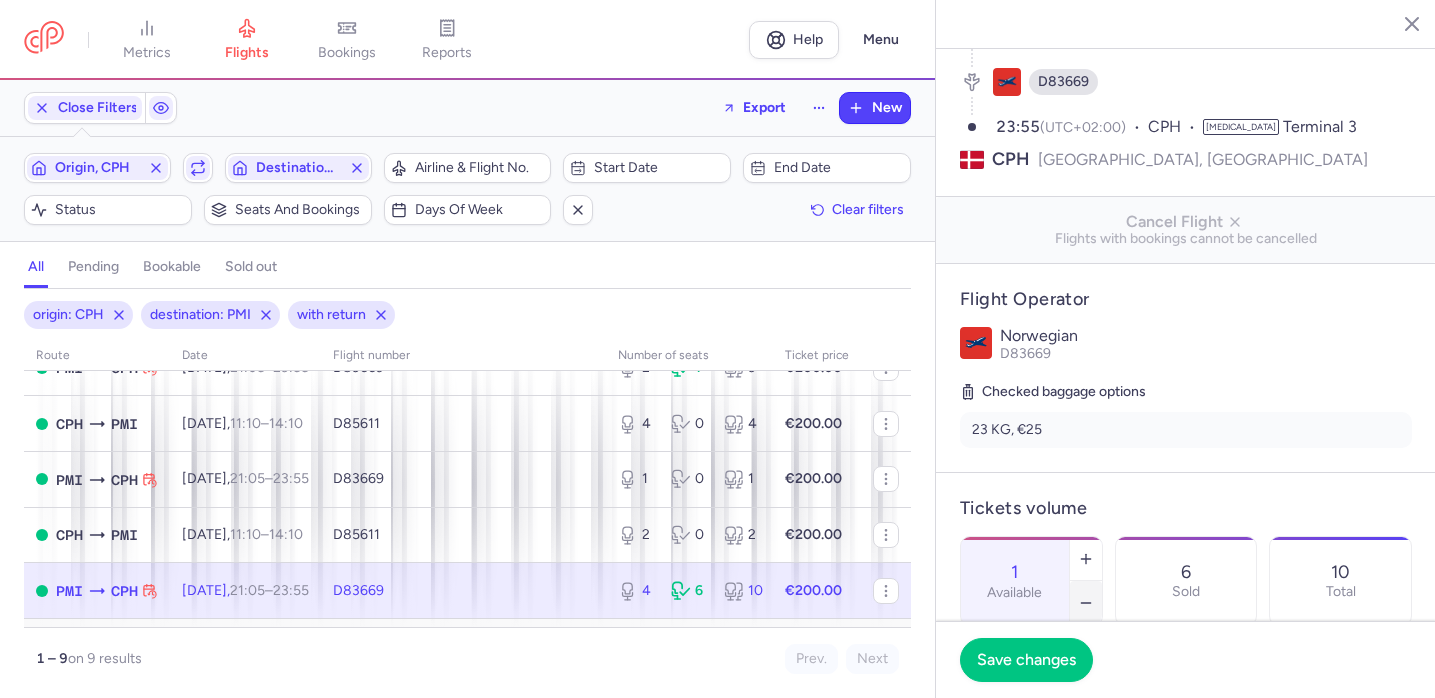 click at bounding box center (1086, 603) 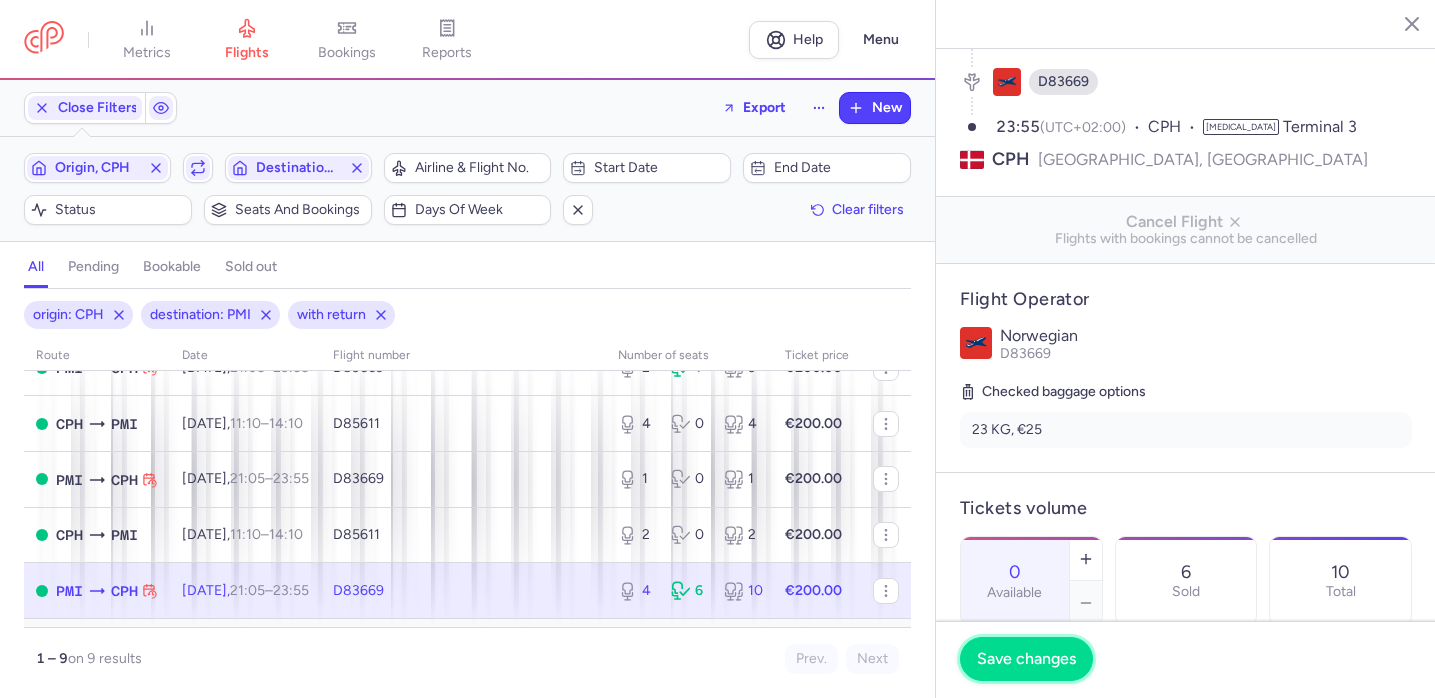 click on "Save changes" at bounding box center [1026, 659] 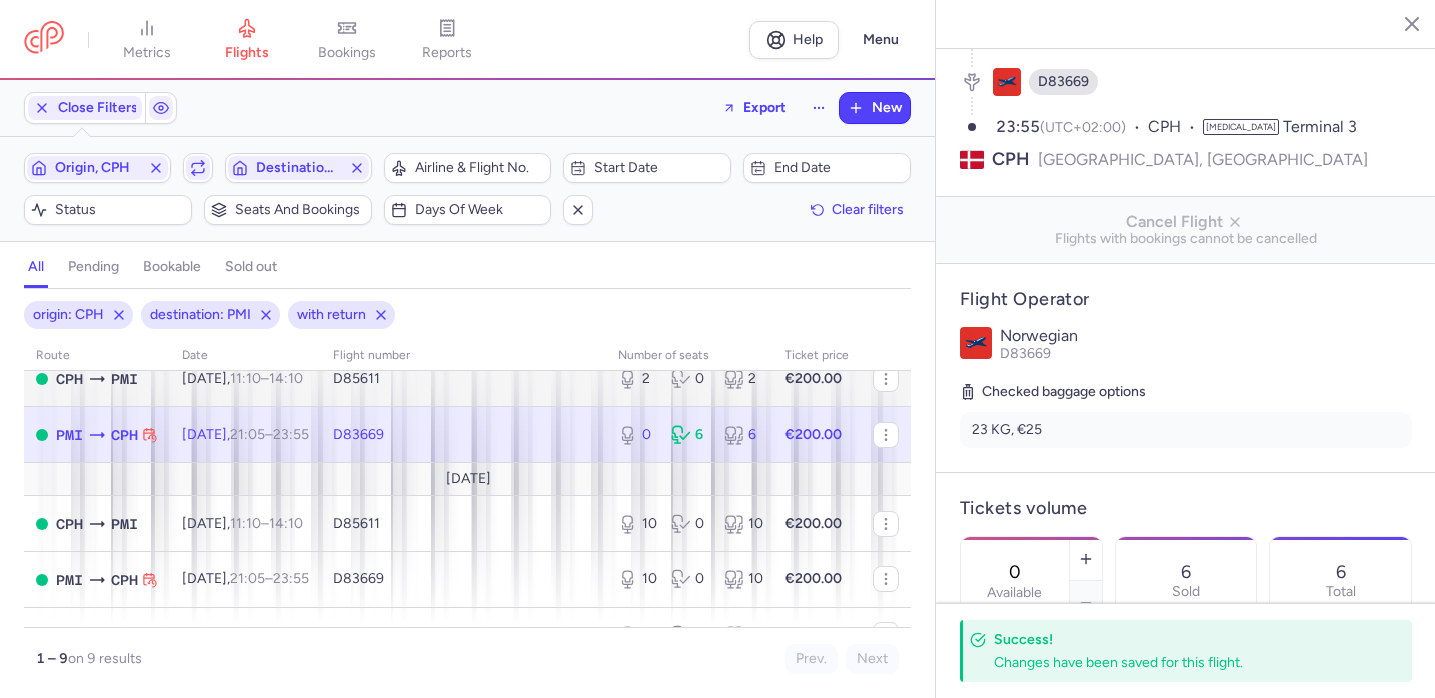 scroll, scrollTop: 280, scrollLeft: 0, axis: vertical 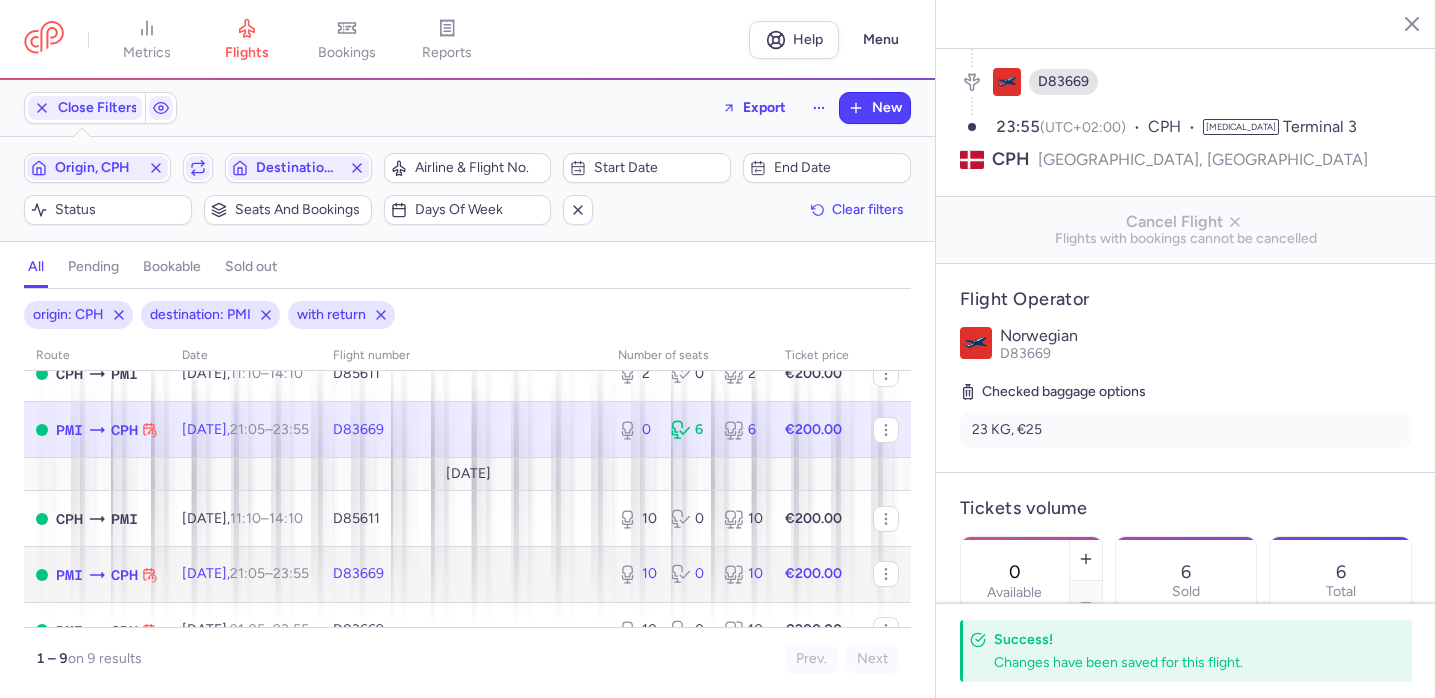 click on "D83669" 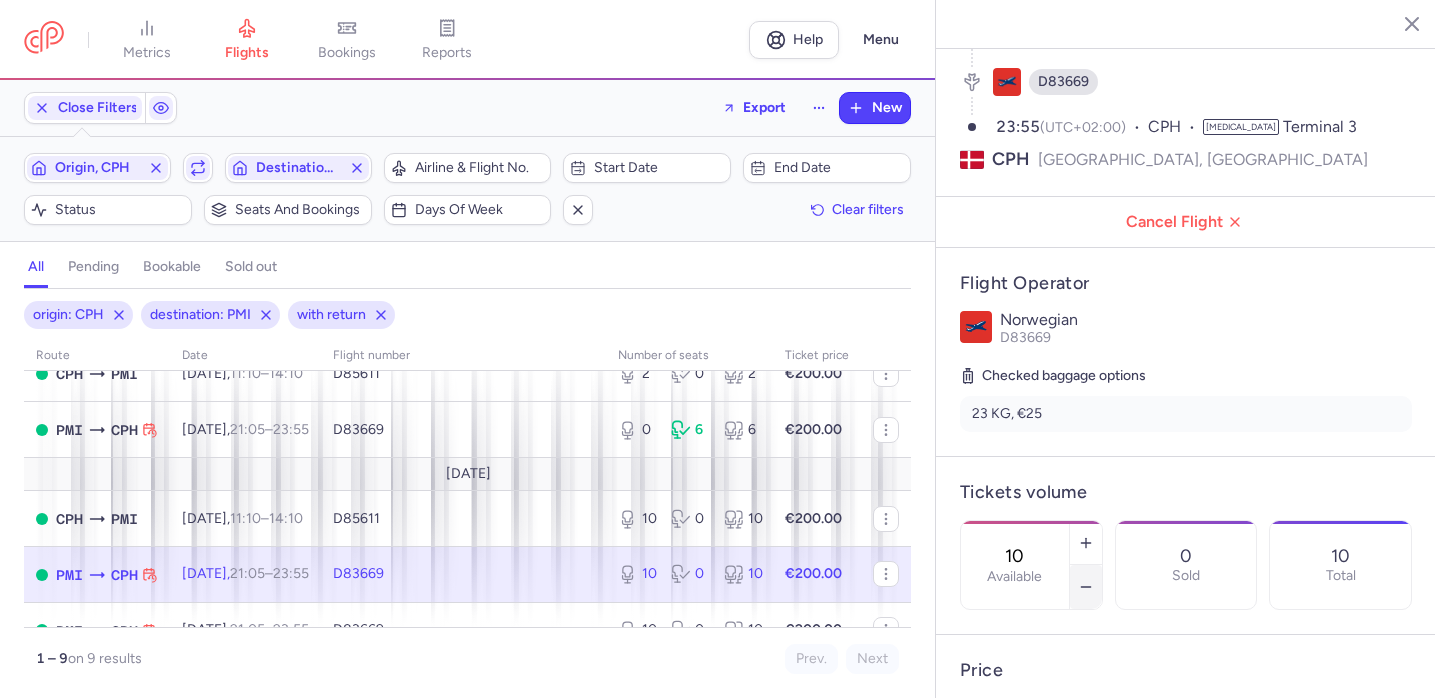 click 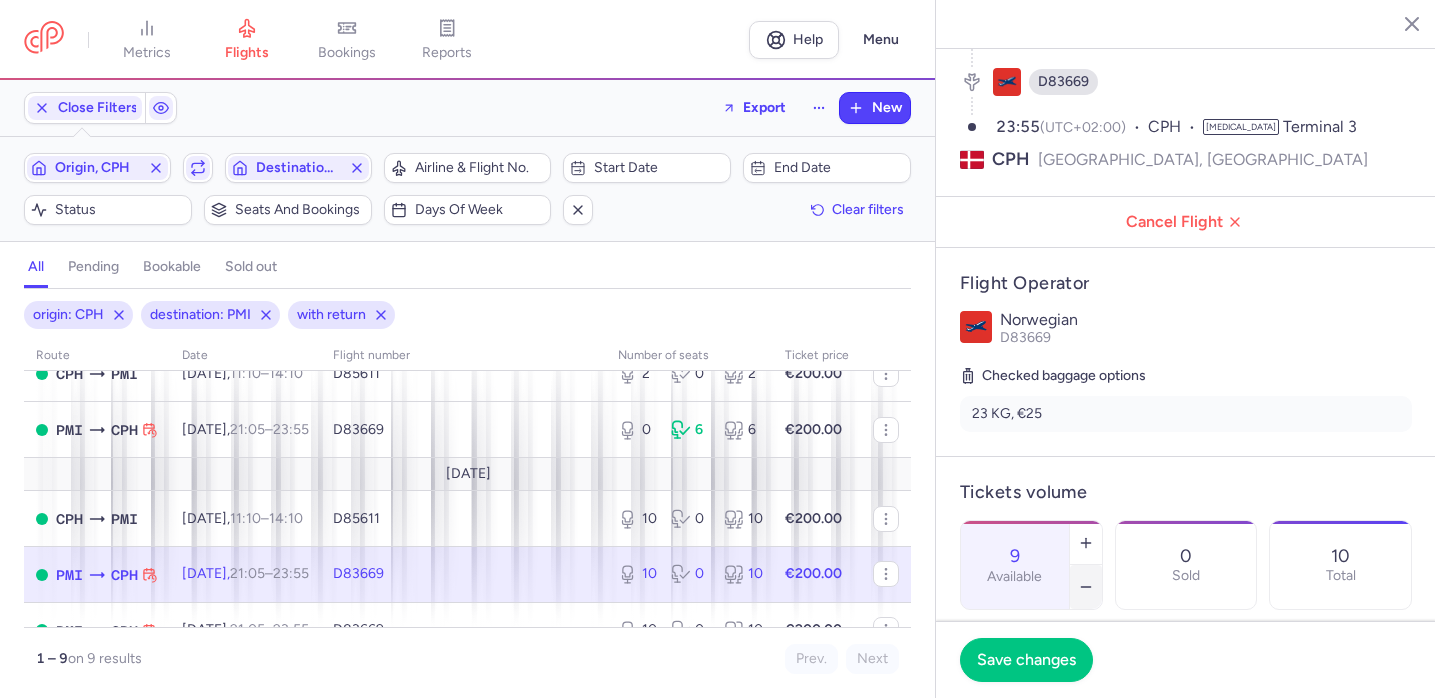 click 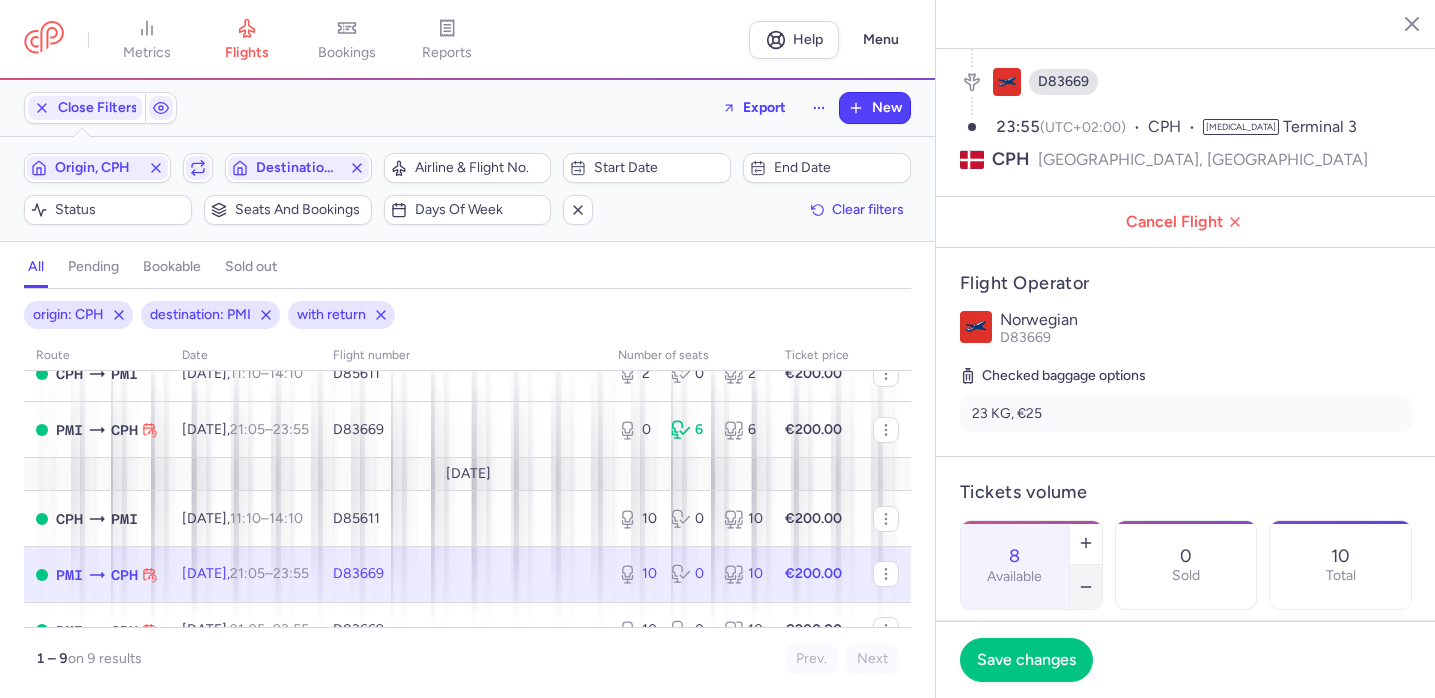 click 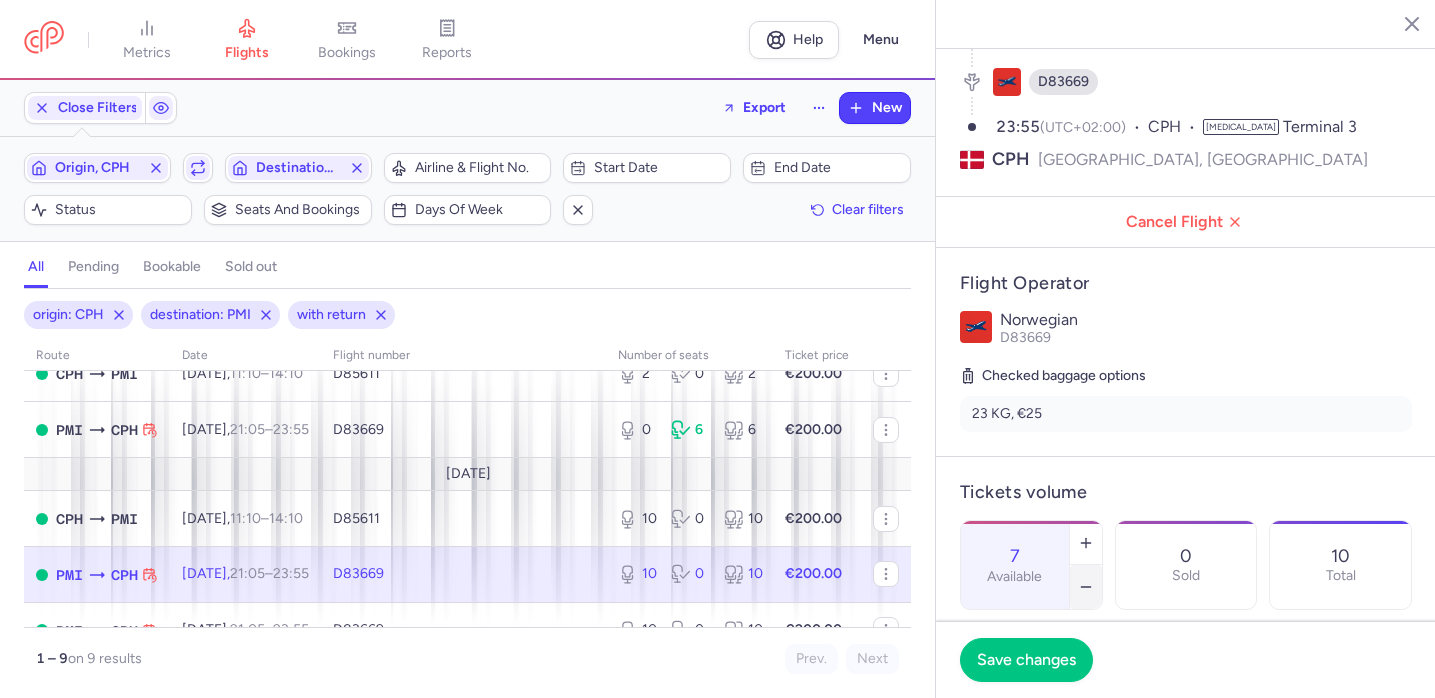 click 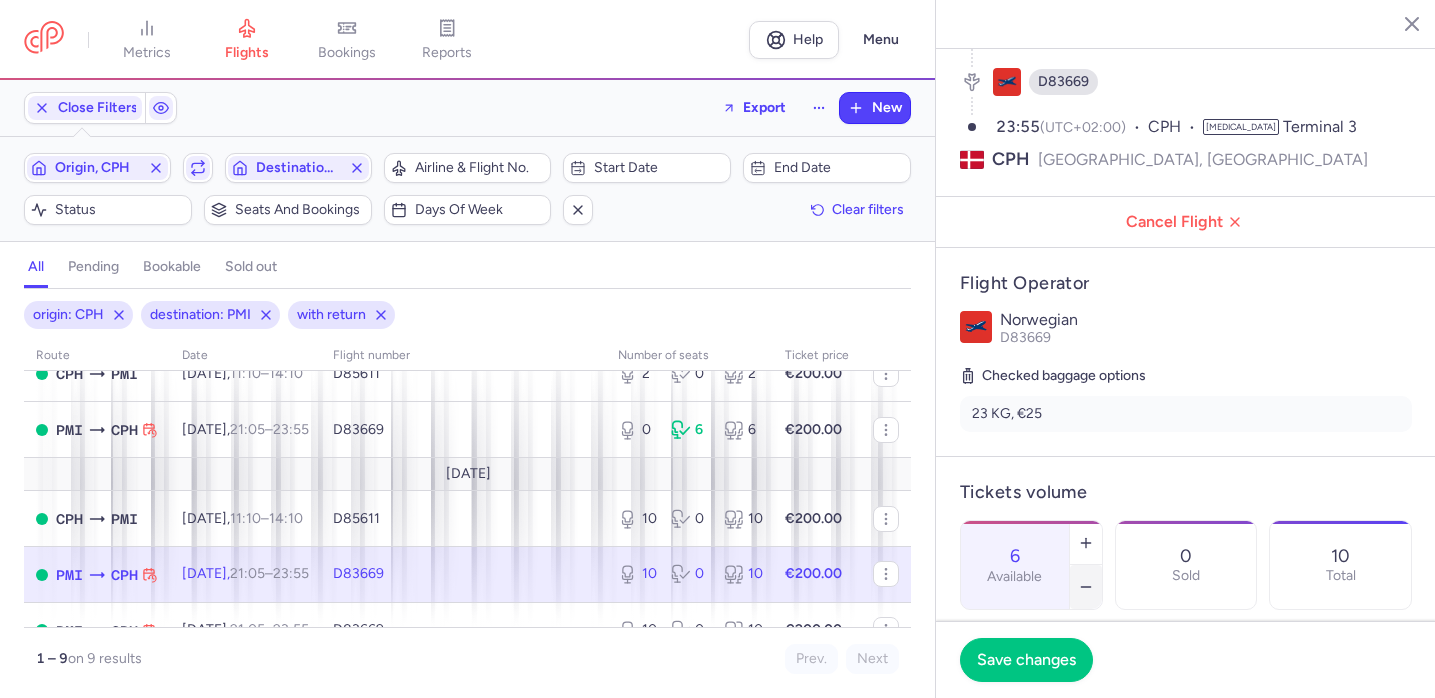 click 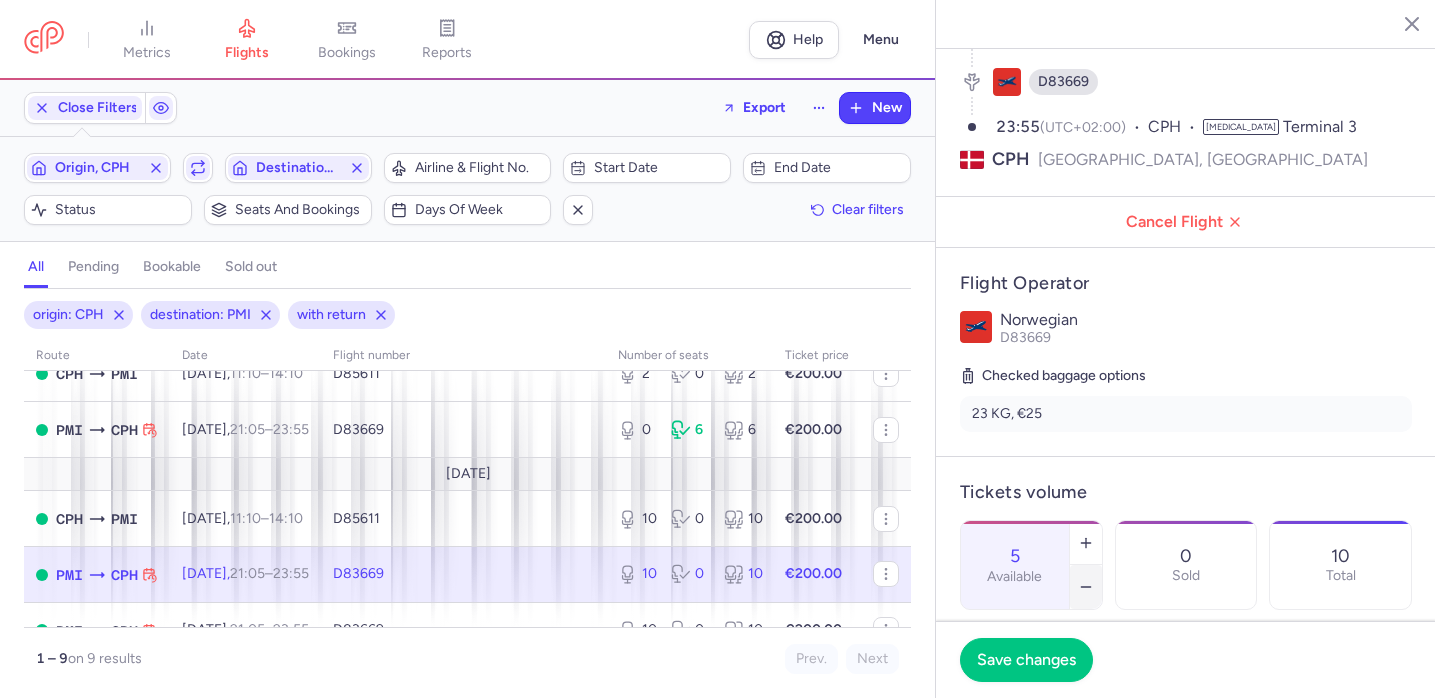 click 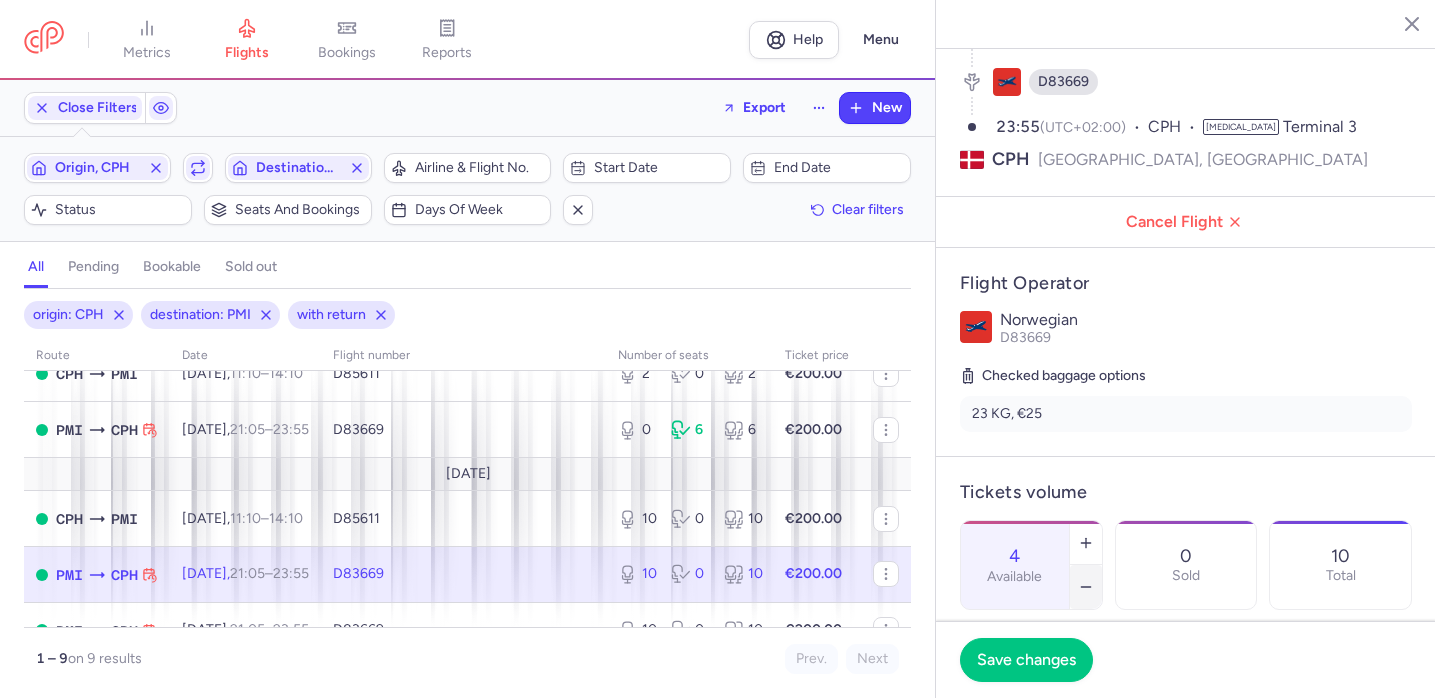 click 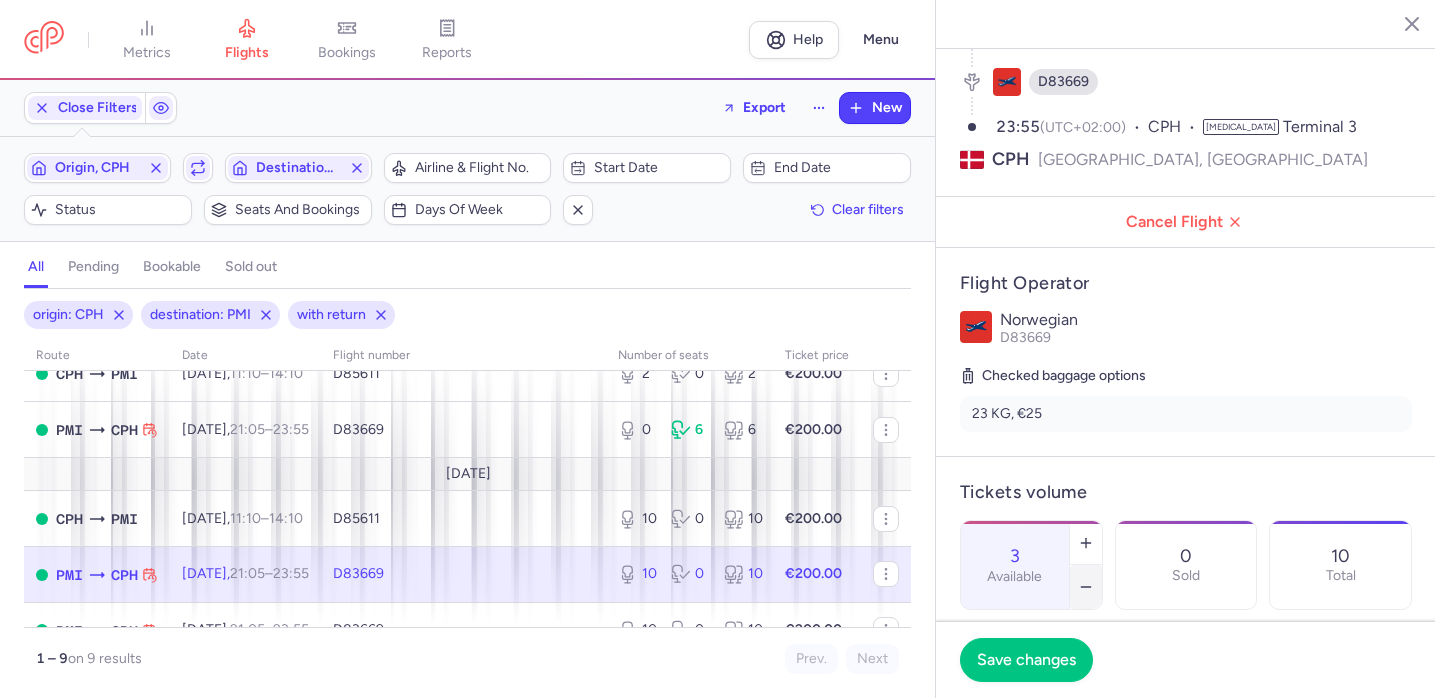click 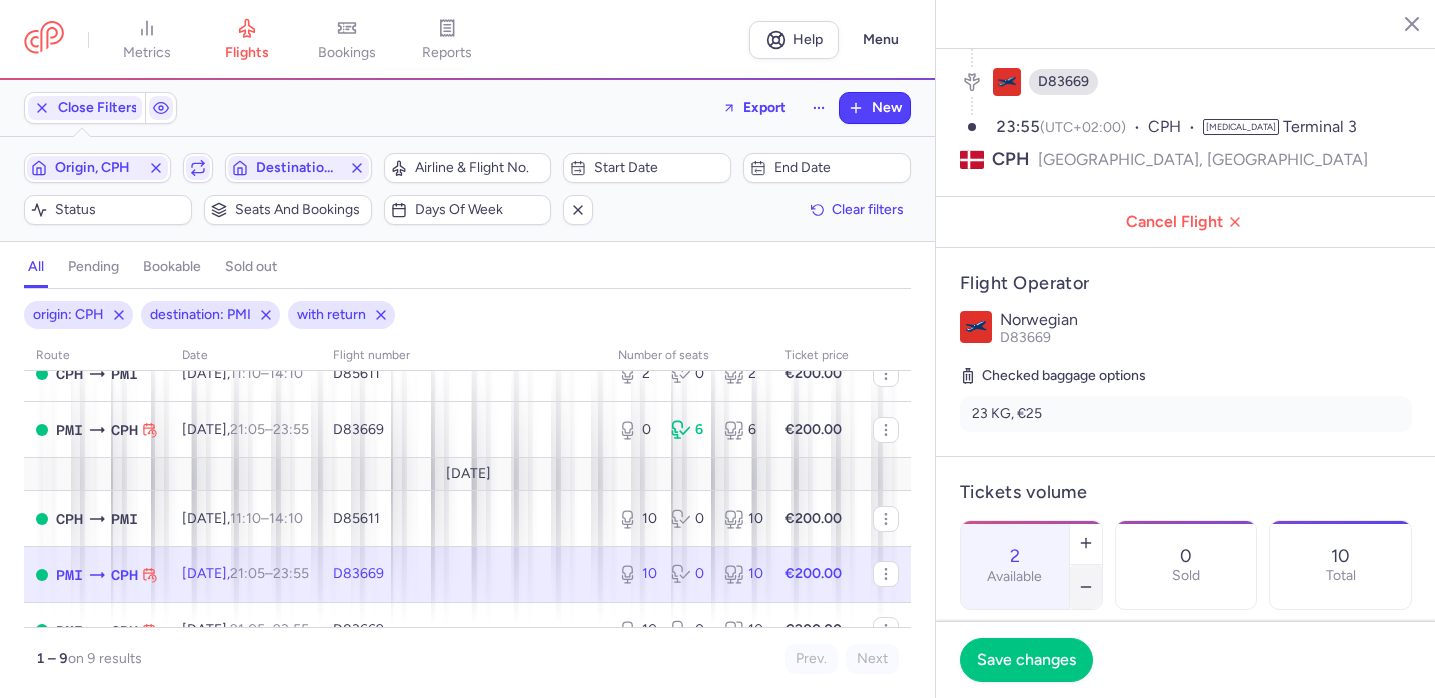 click 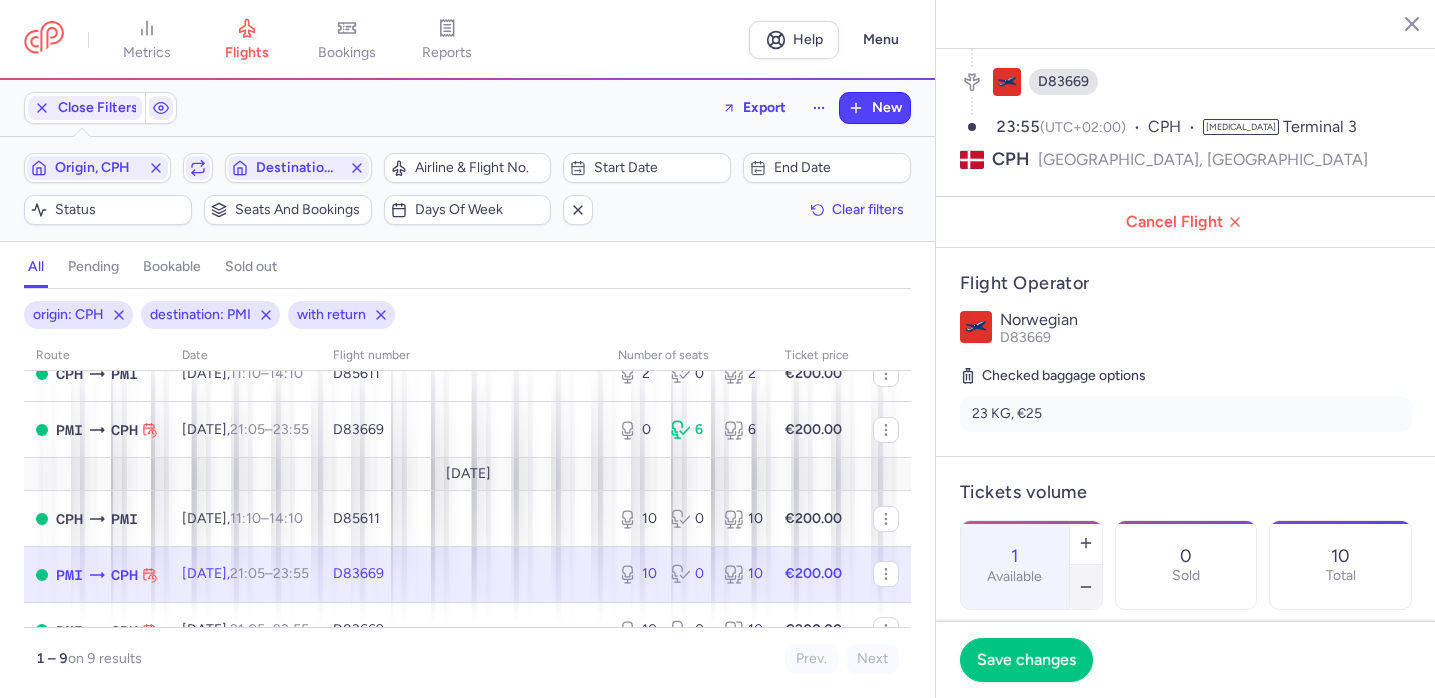 click 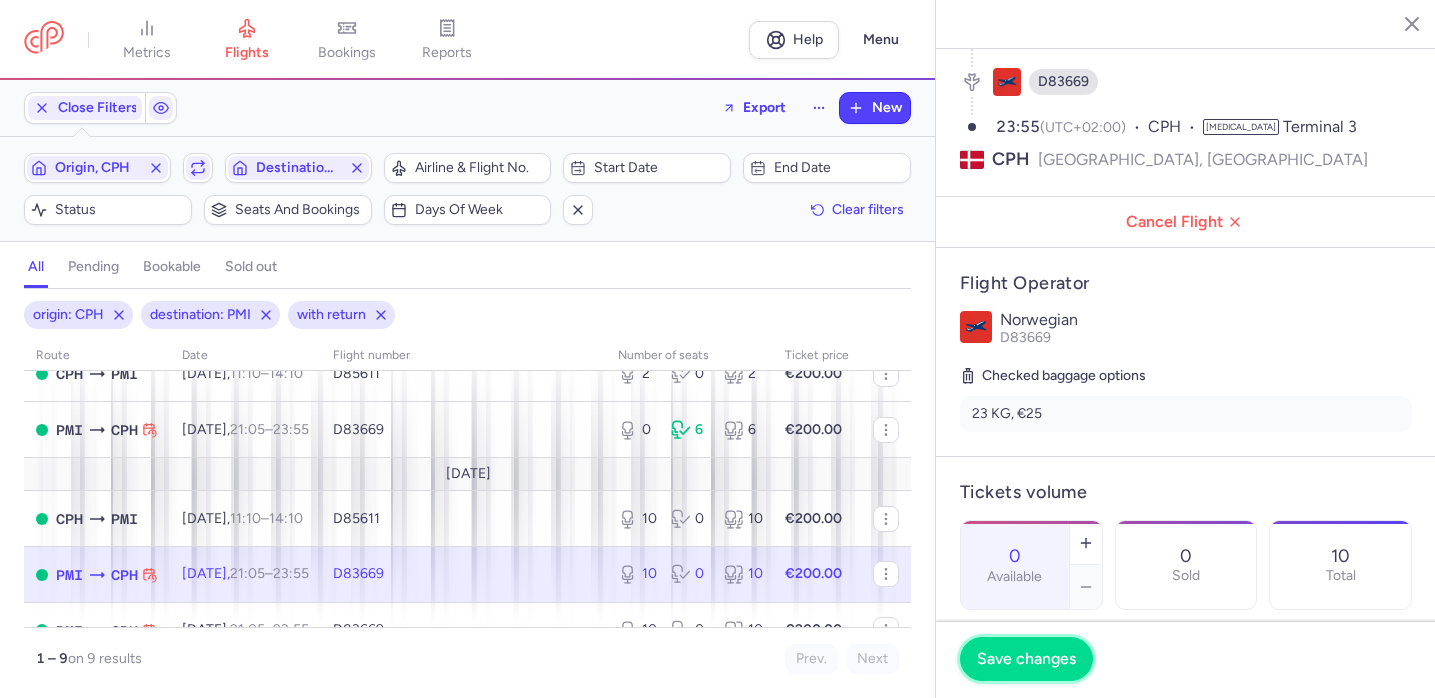 click on "Save changes" at bounding box center (1026, 659) 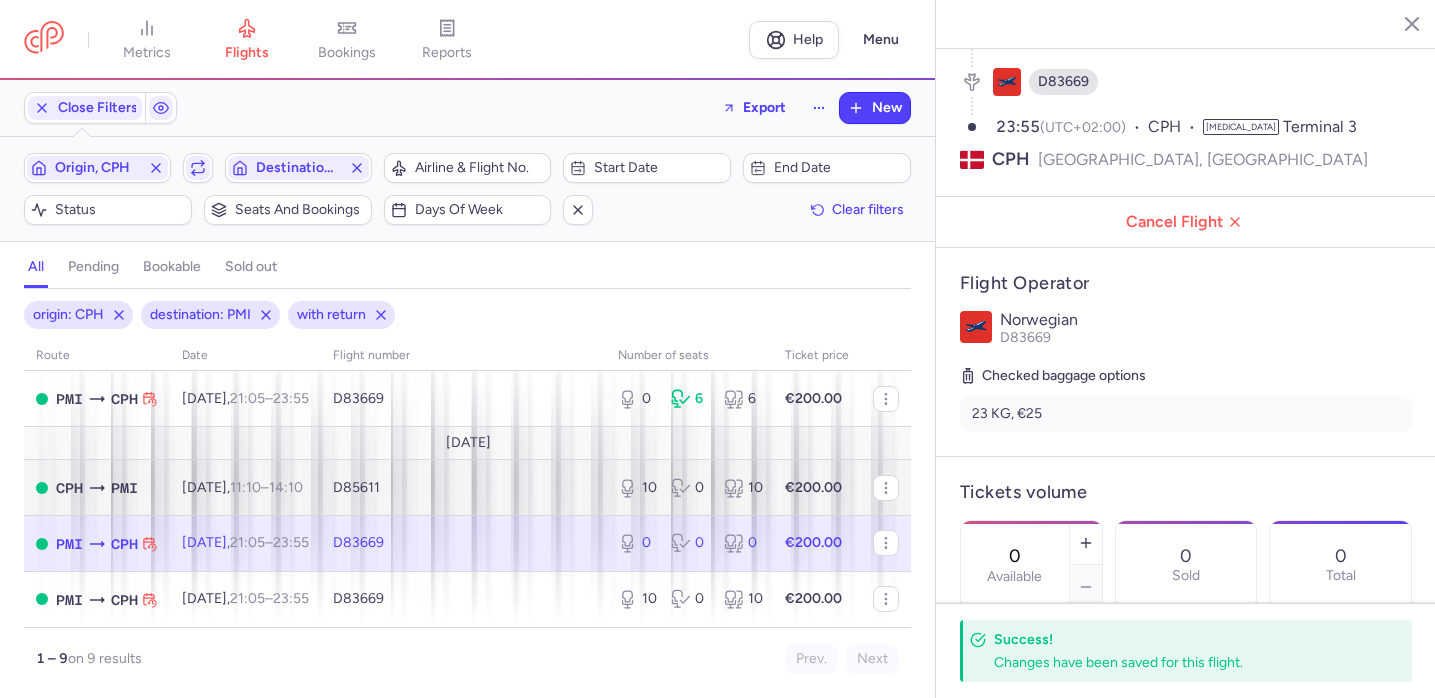 scroll, scrollTop: 324, scrollLeft: 0, axis: vertical 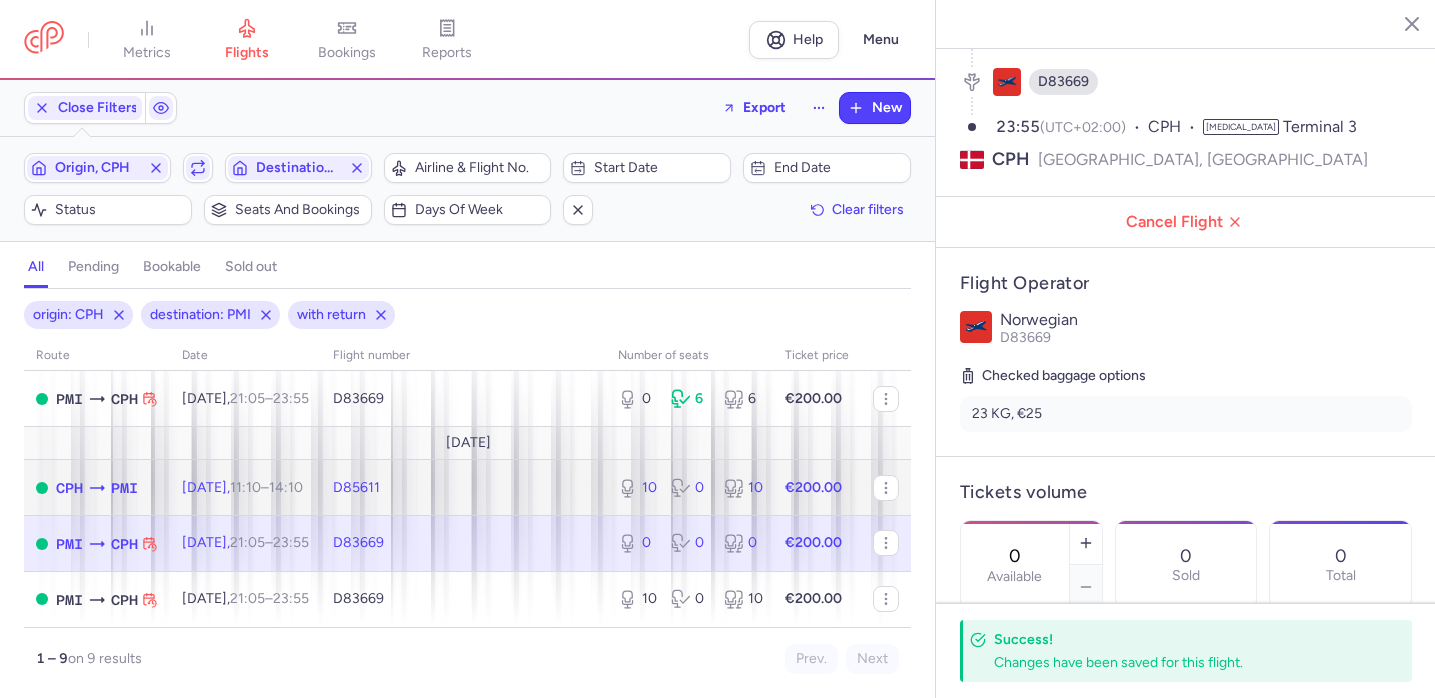 click on "D85611" 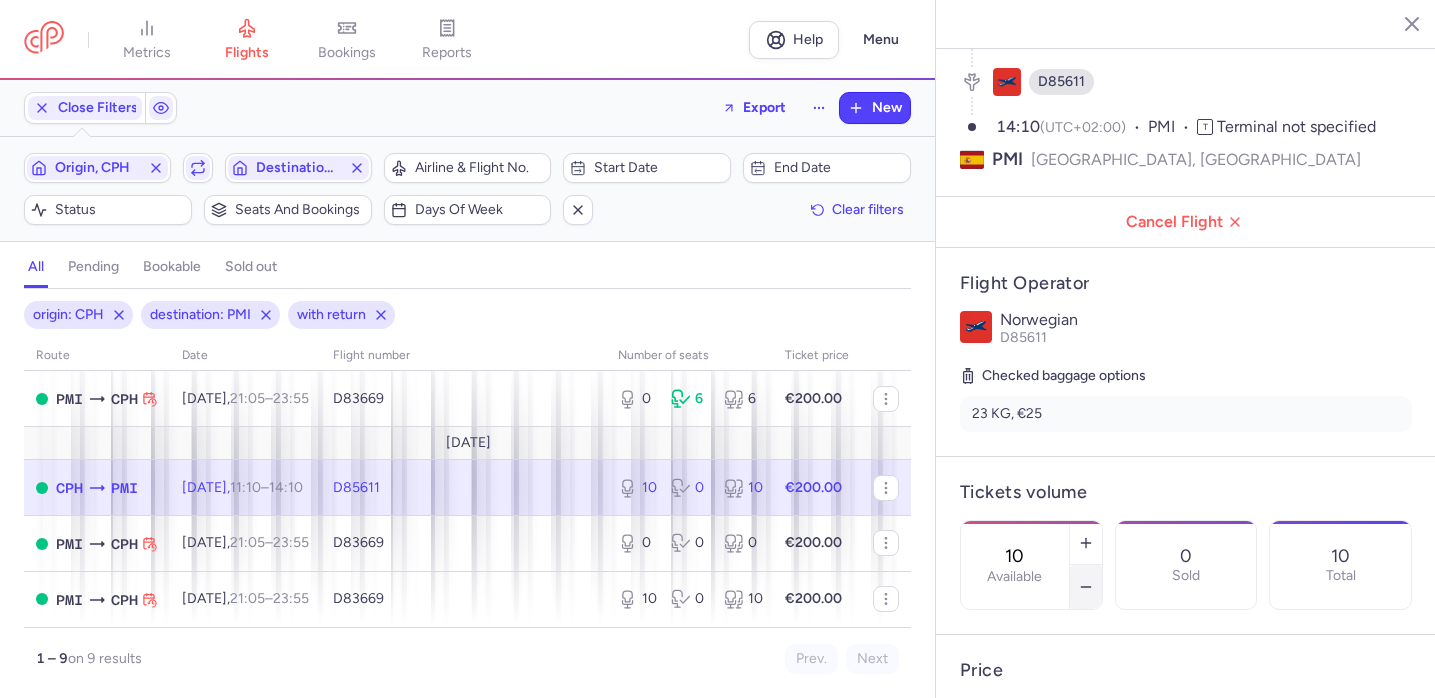 click 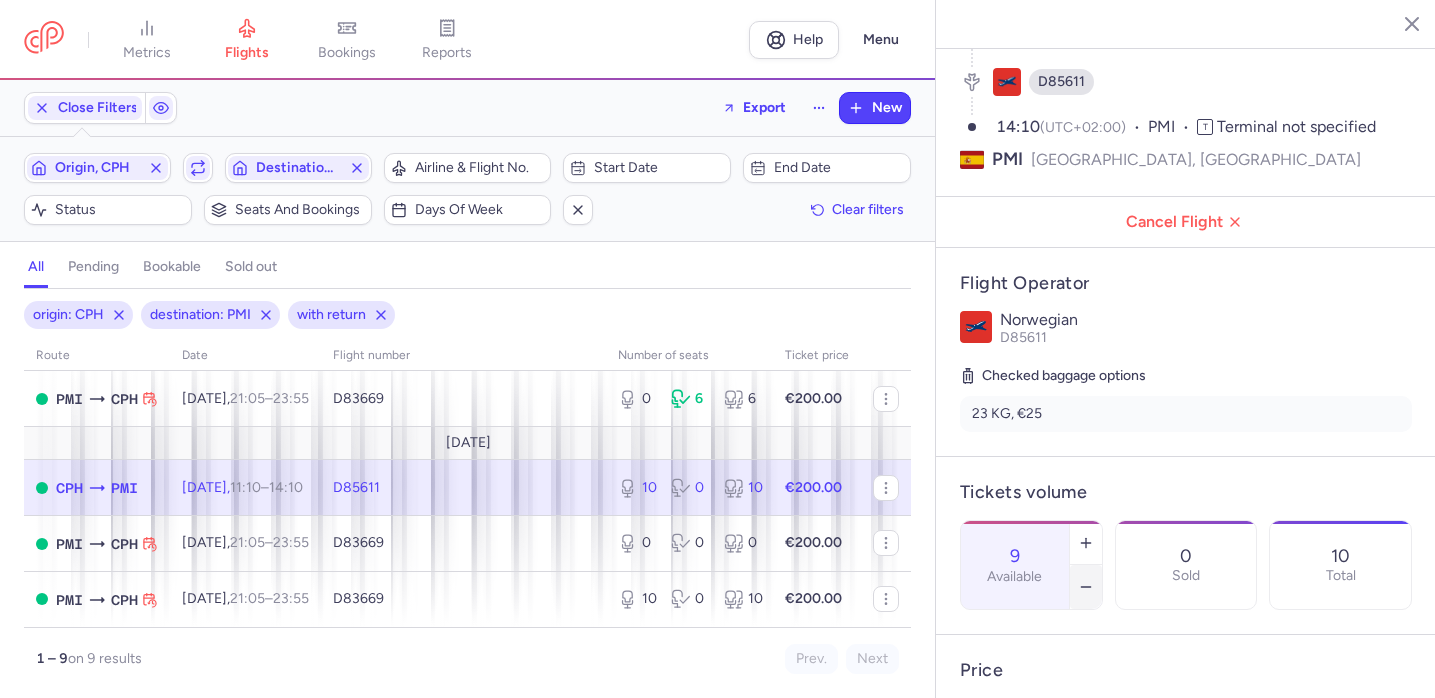 click 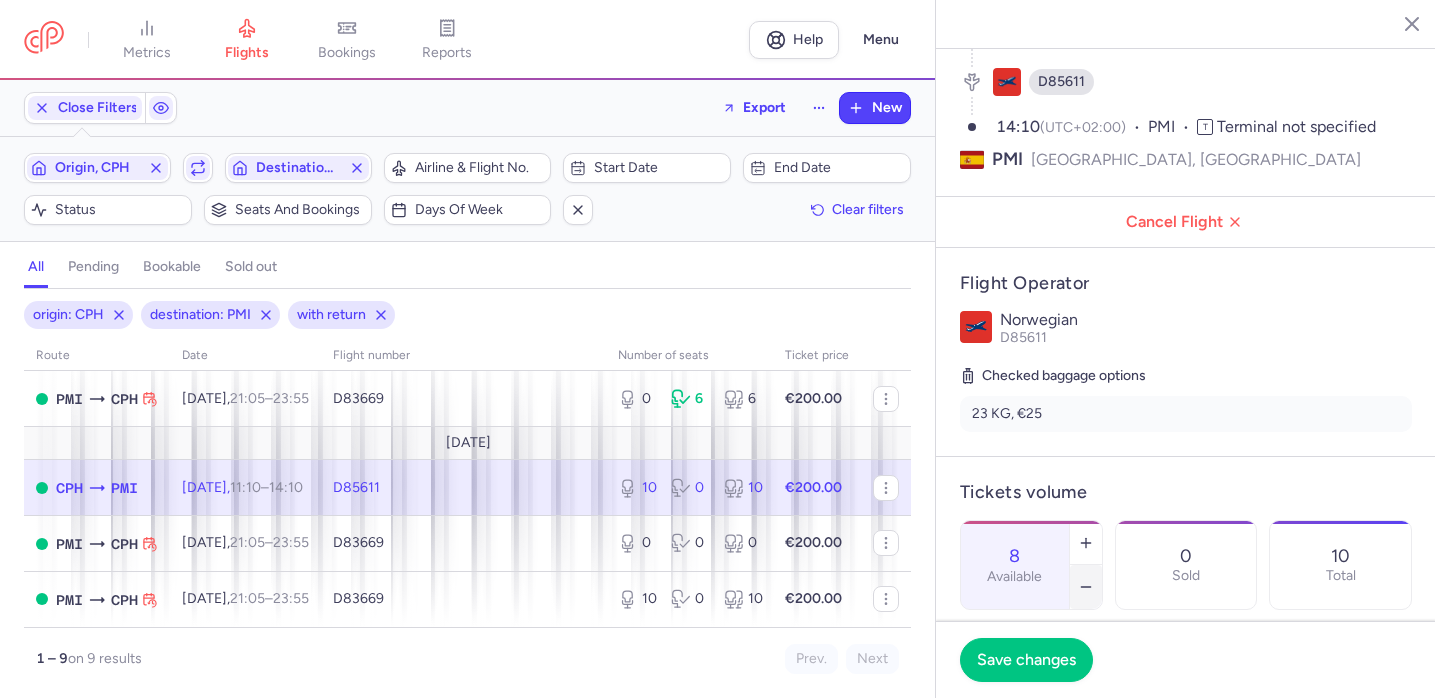 click 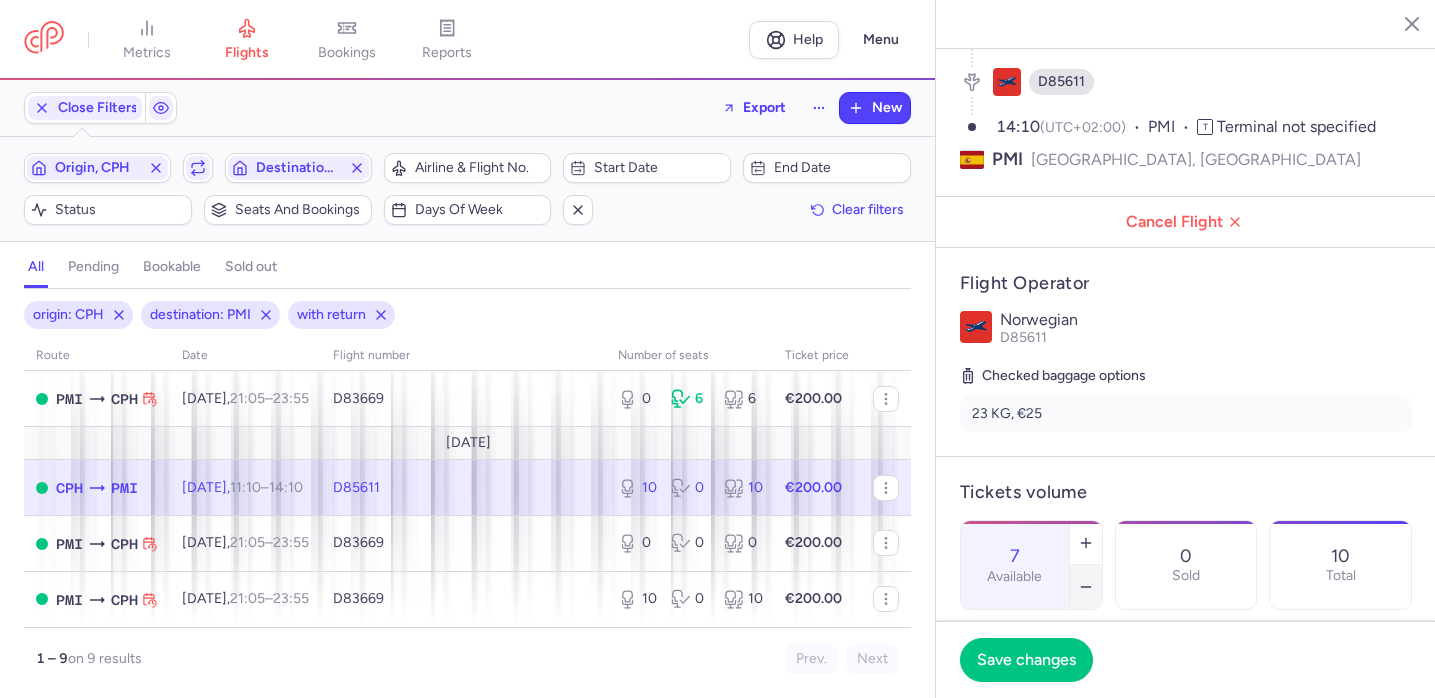 click 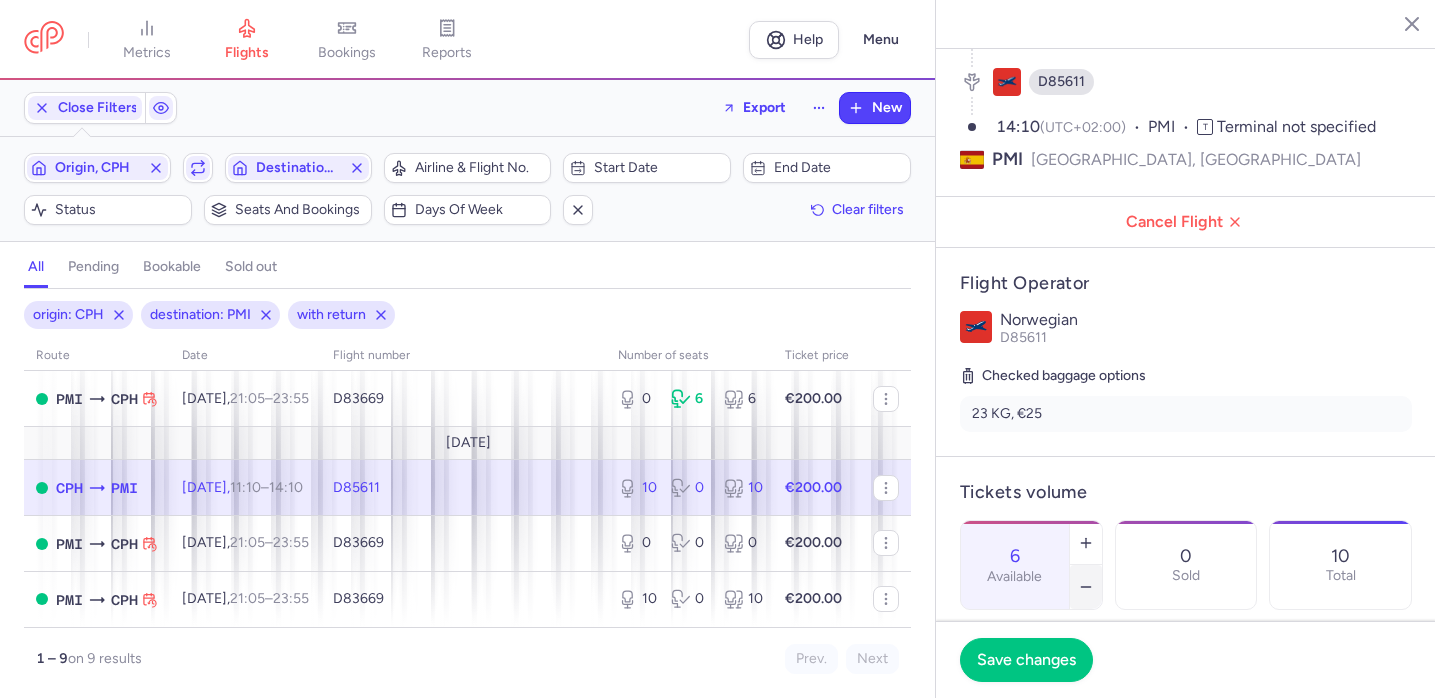 click 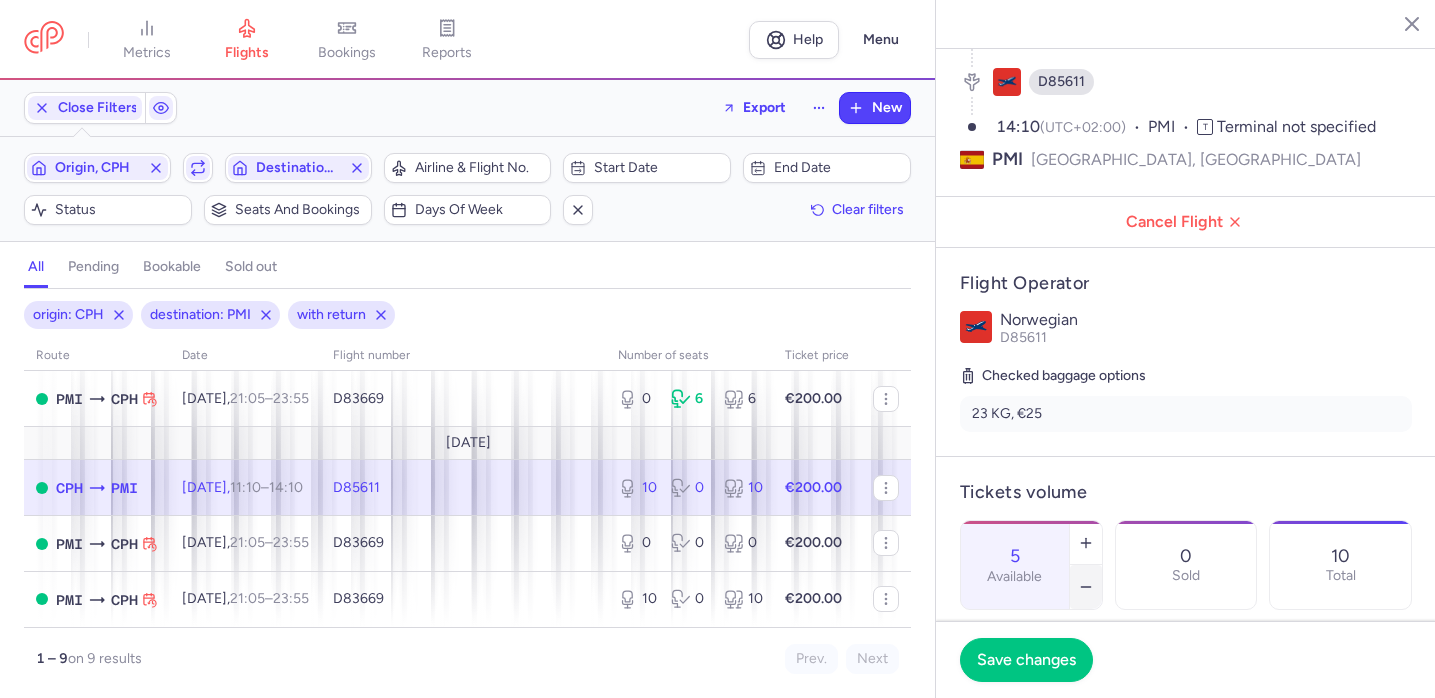 click 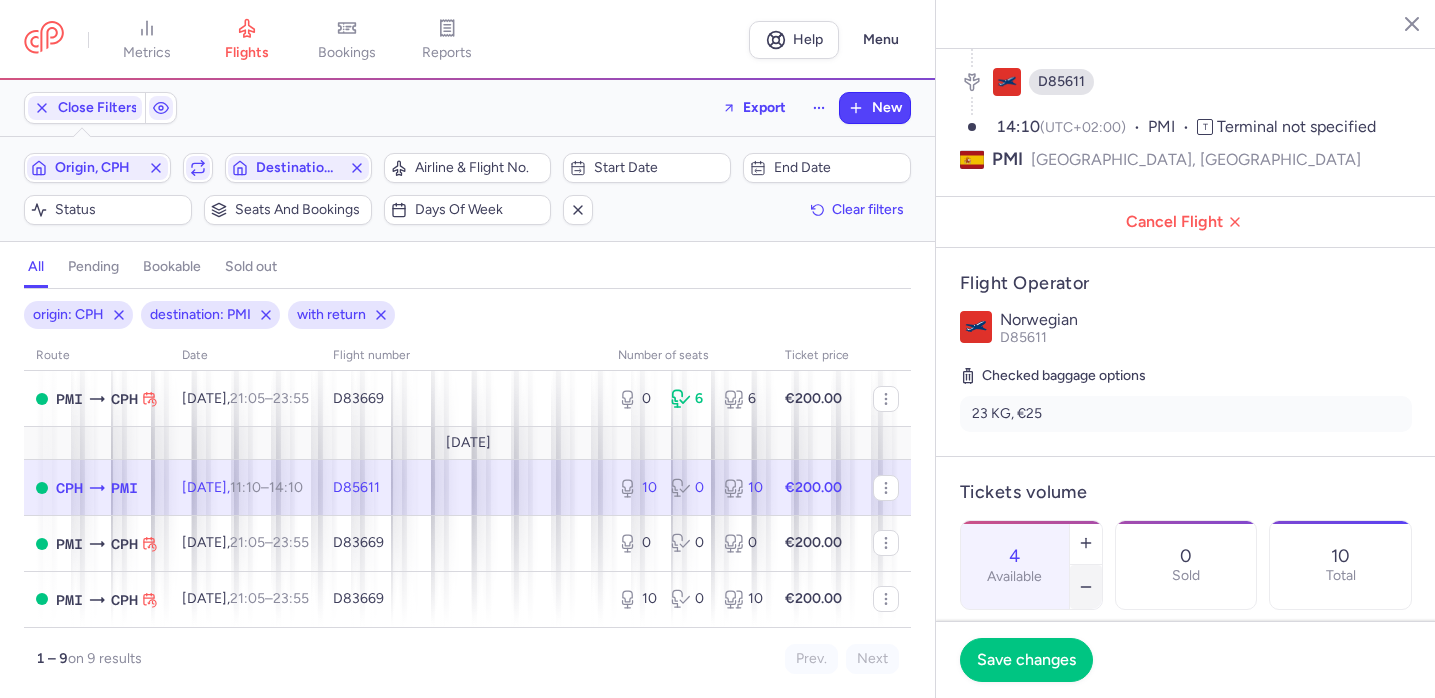 click 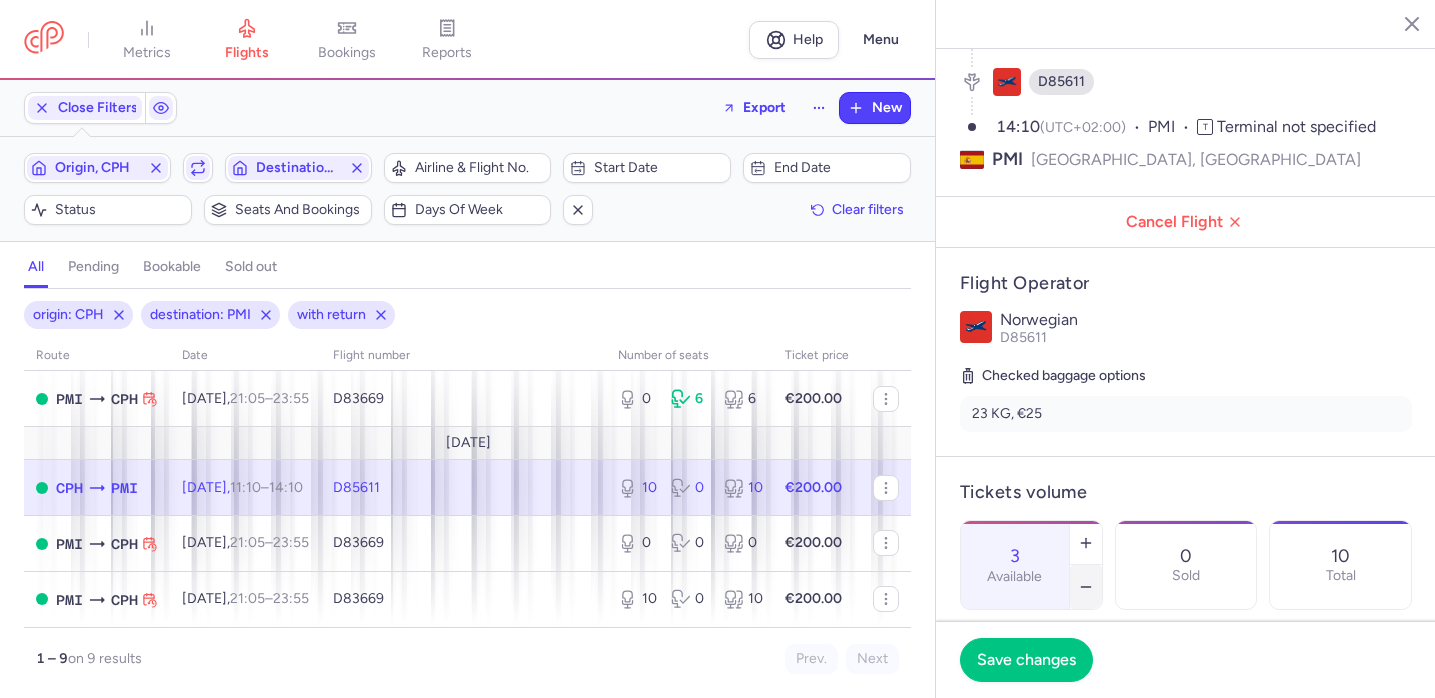 click 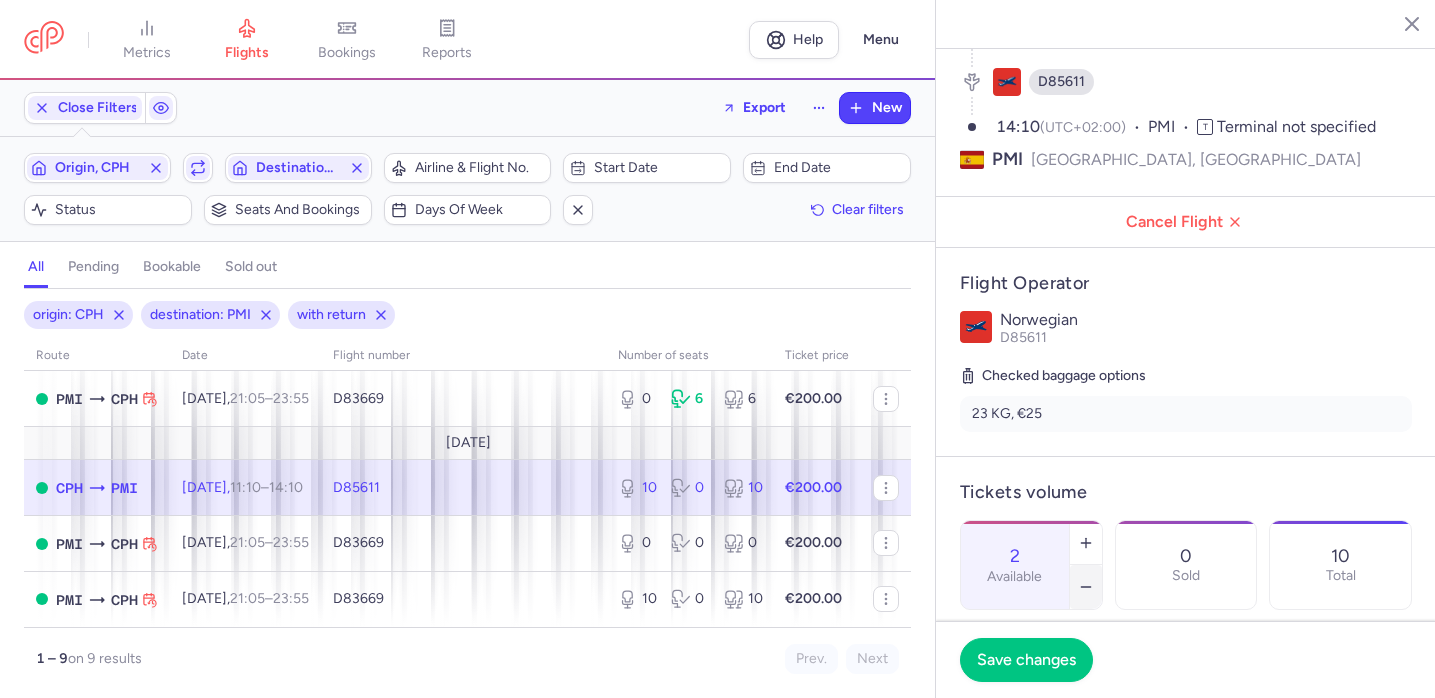 click 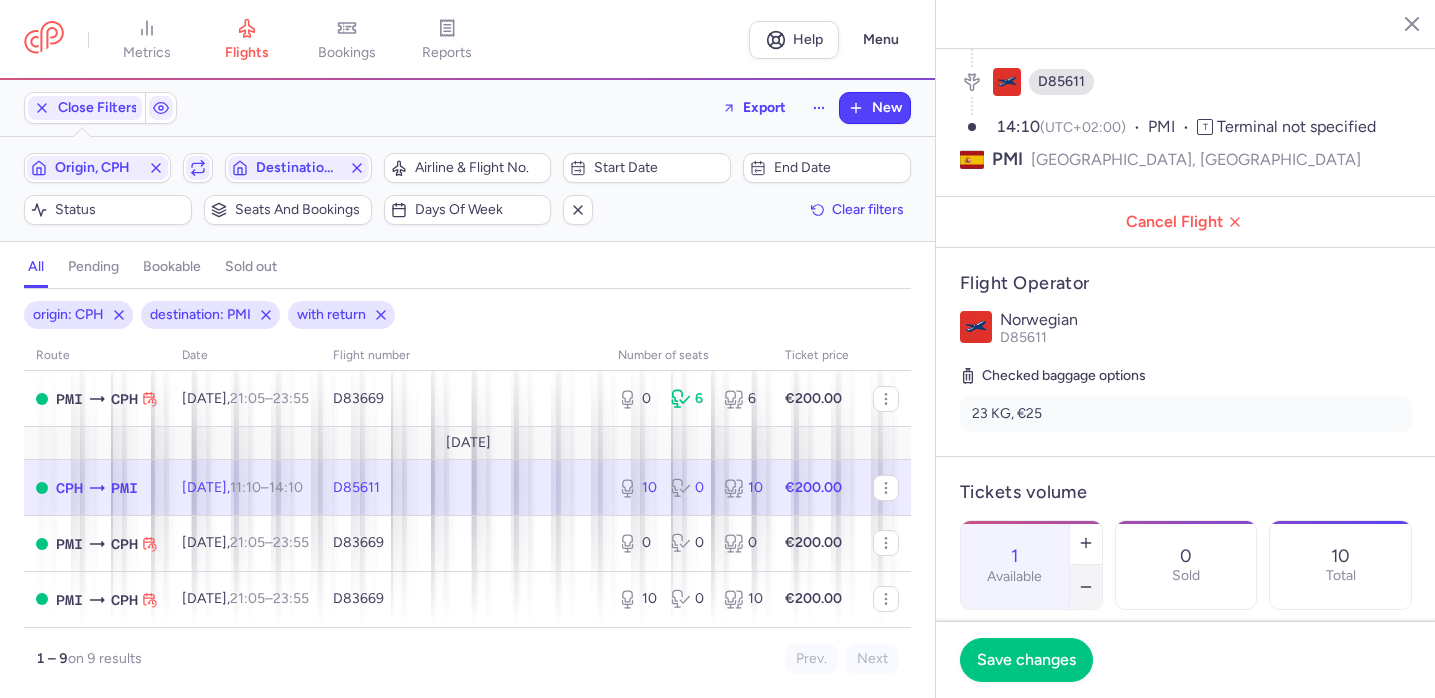 click 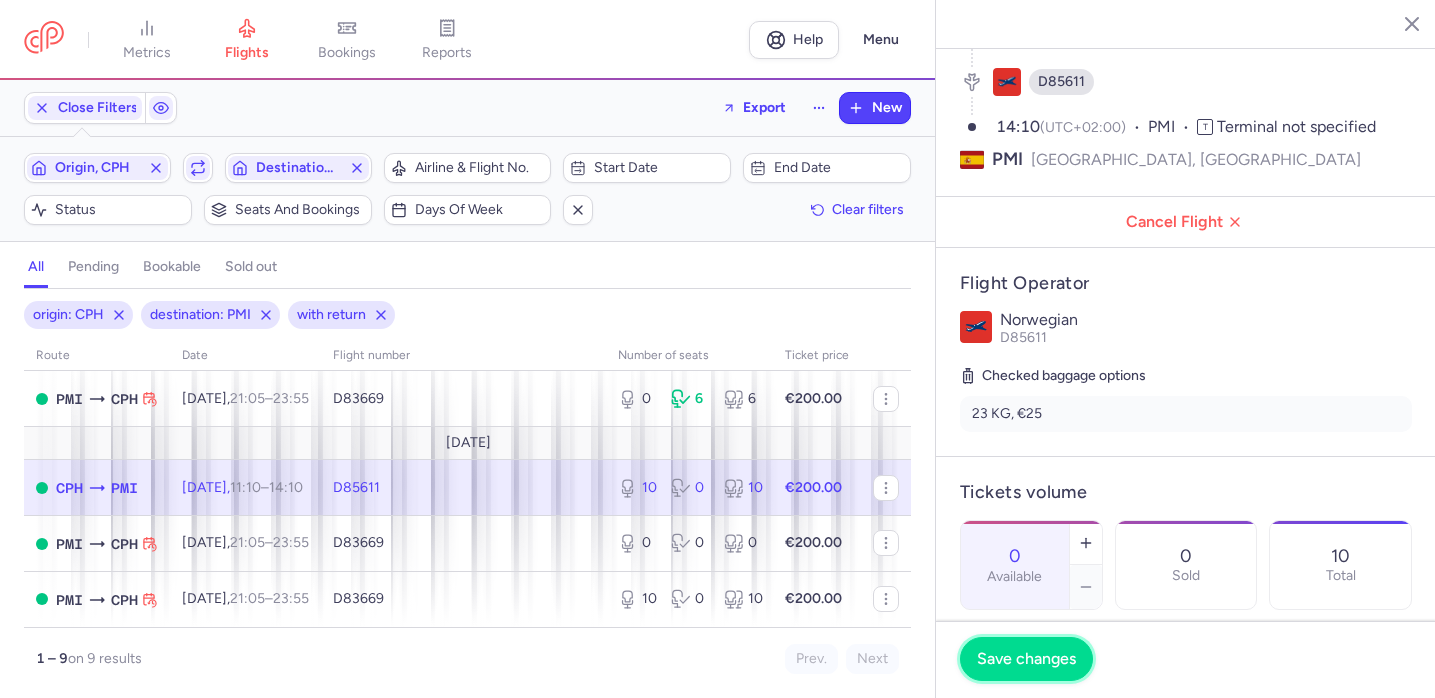 click on "Save changes" at bounding box center [1026, 659] 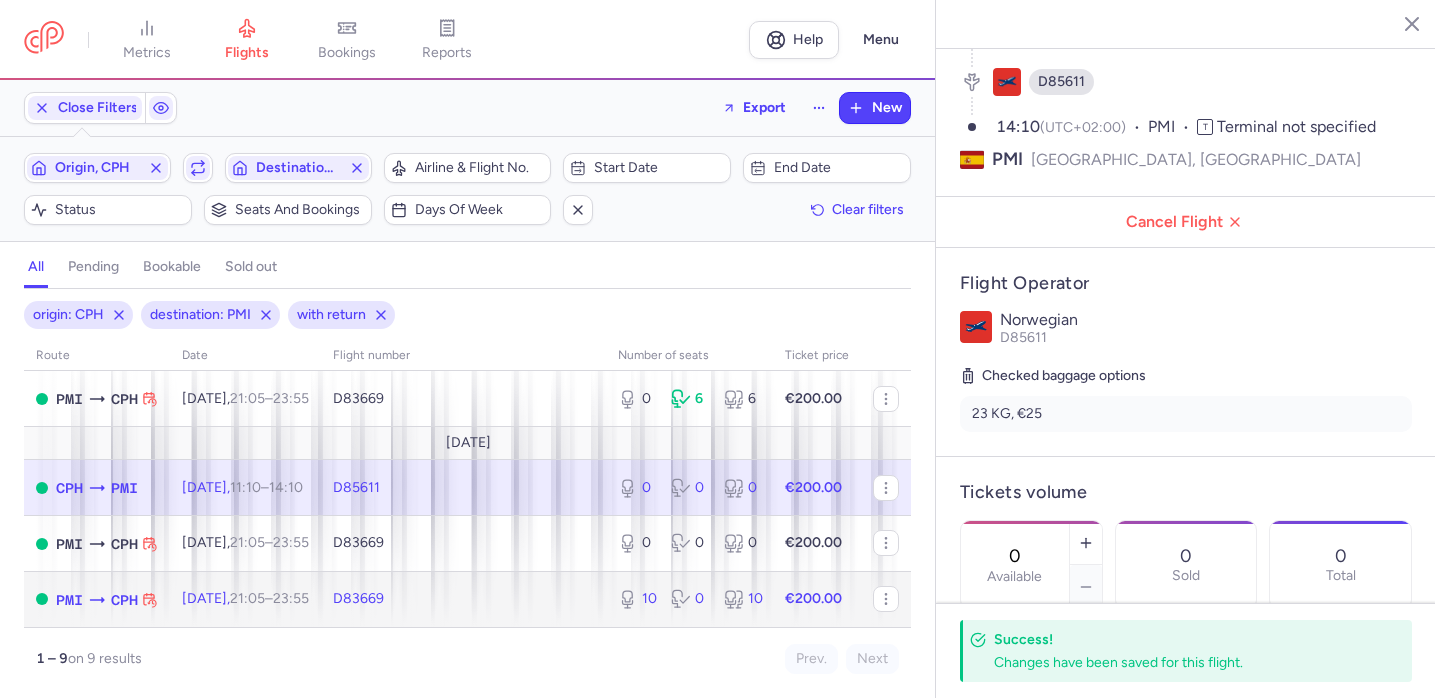 click on "D83669" 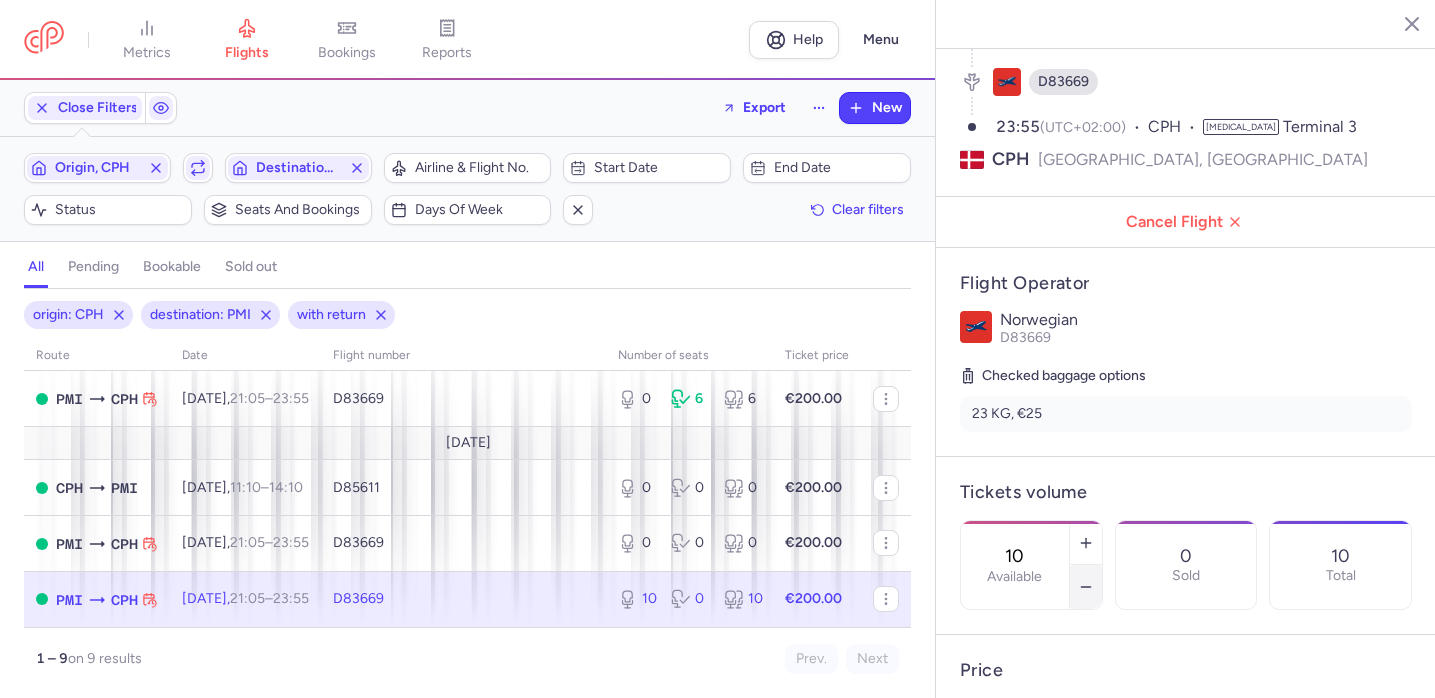 click at bounding box center (1086, 587) 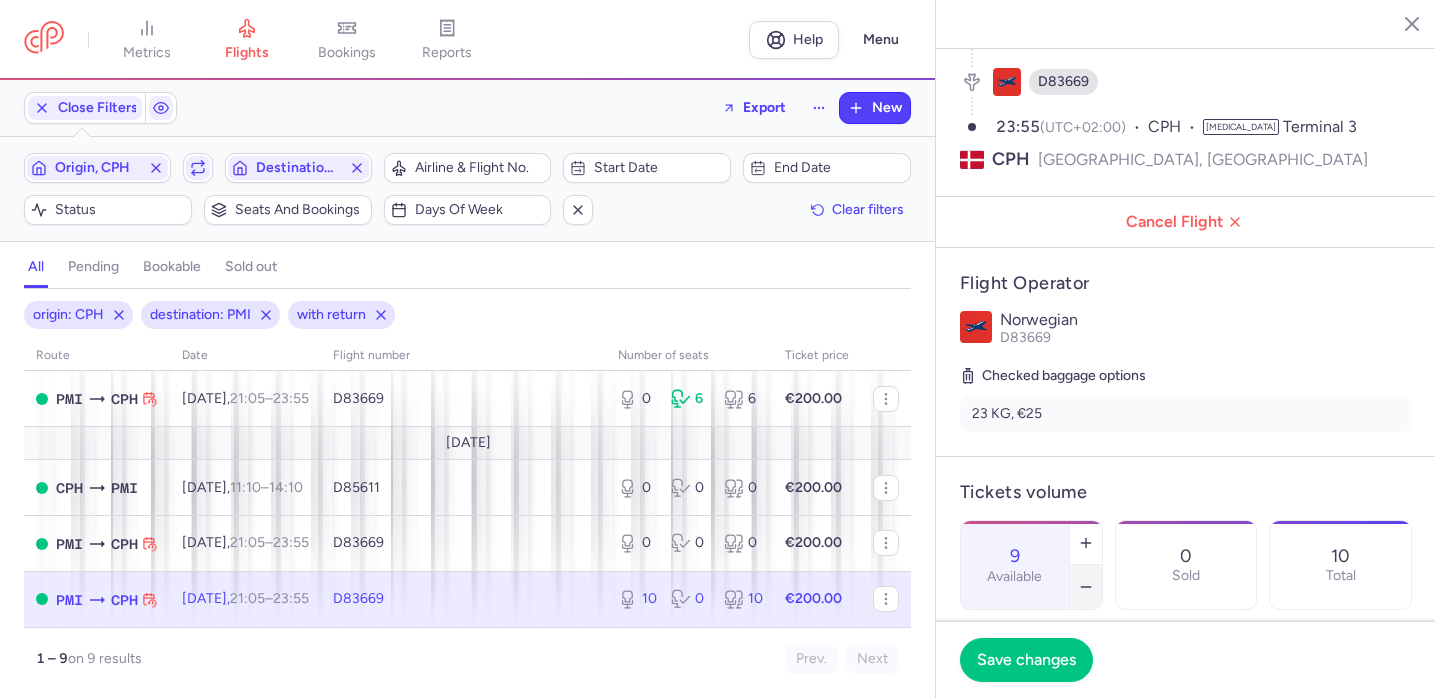 click at bounding box center (1086, 587) 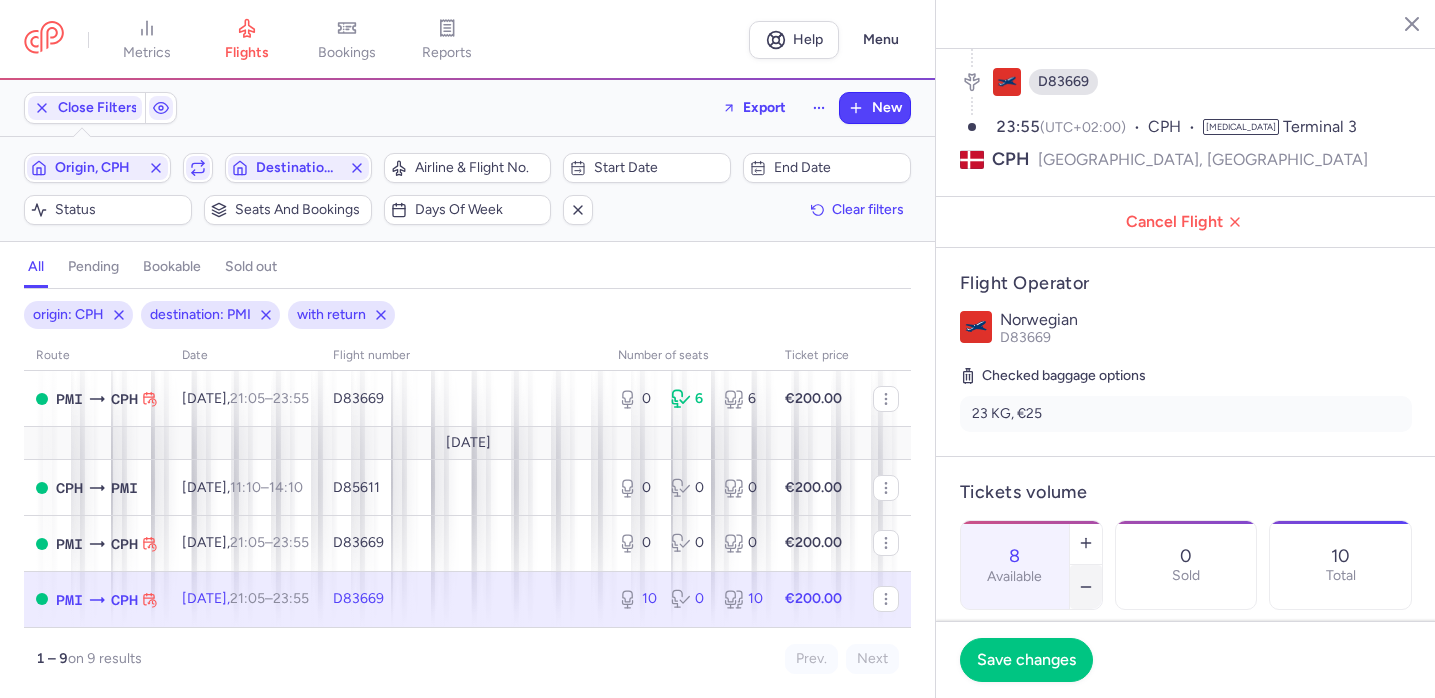 click at bounding box center (1086, 587) 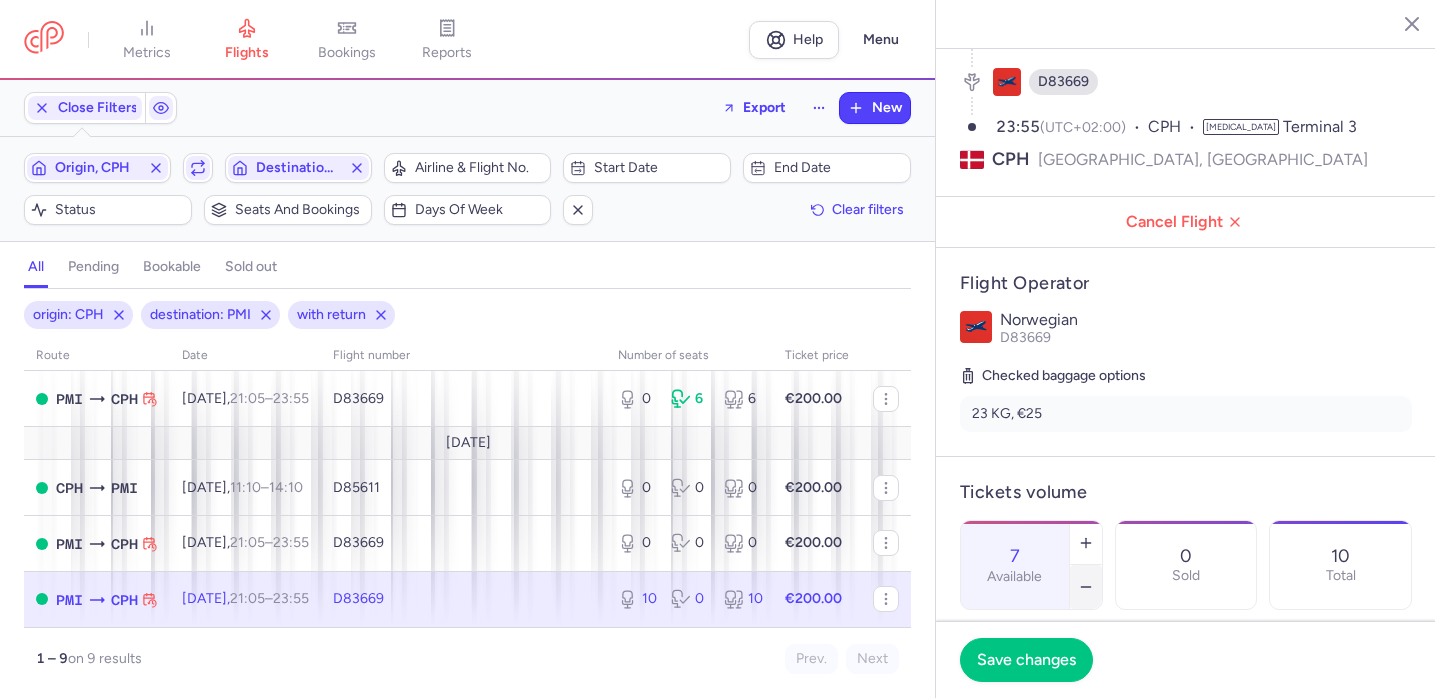 click at bounding box center [1086, 587] 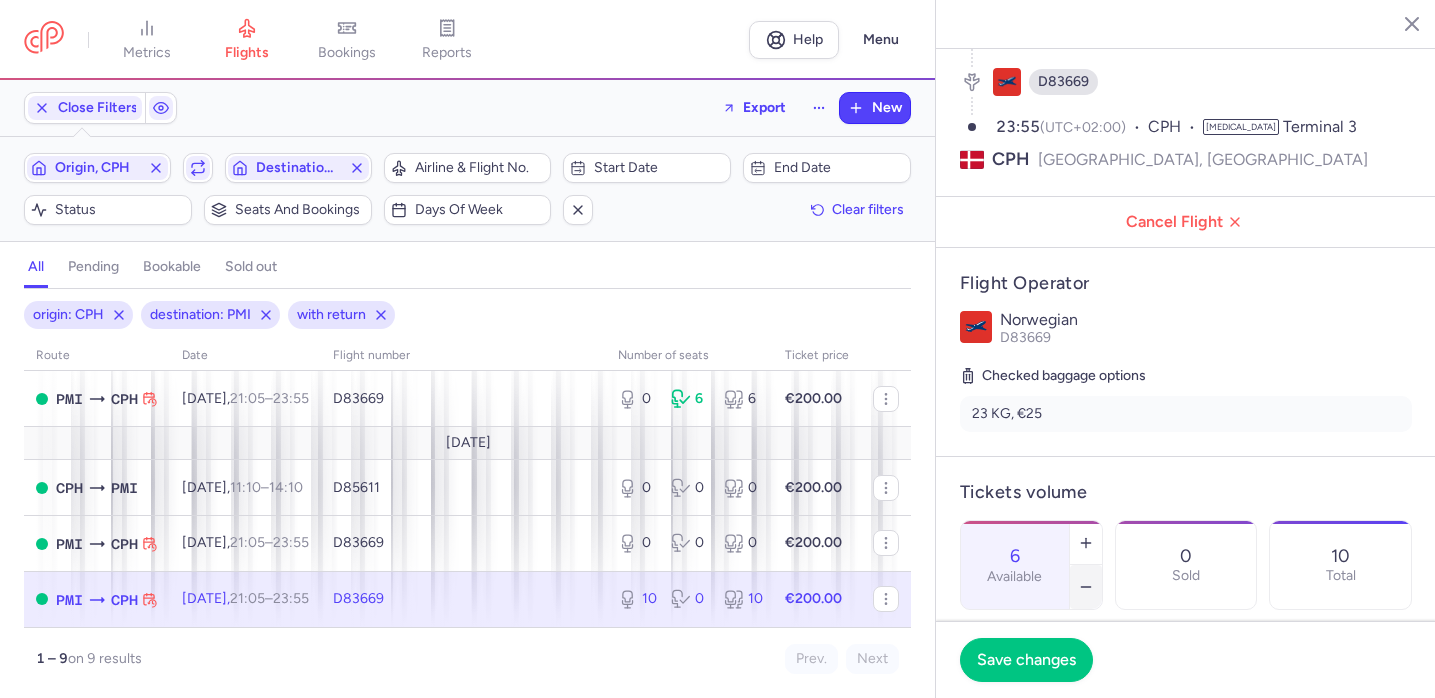 click at bounding box center (1086, 587) 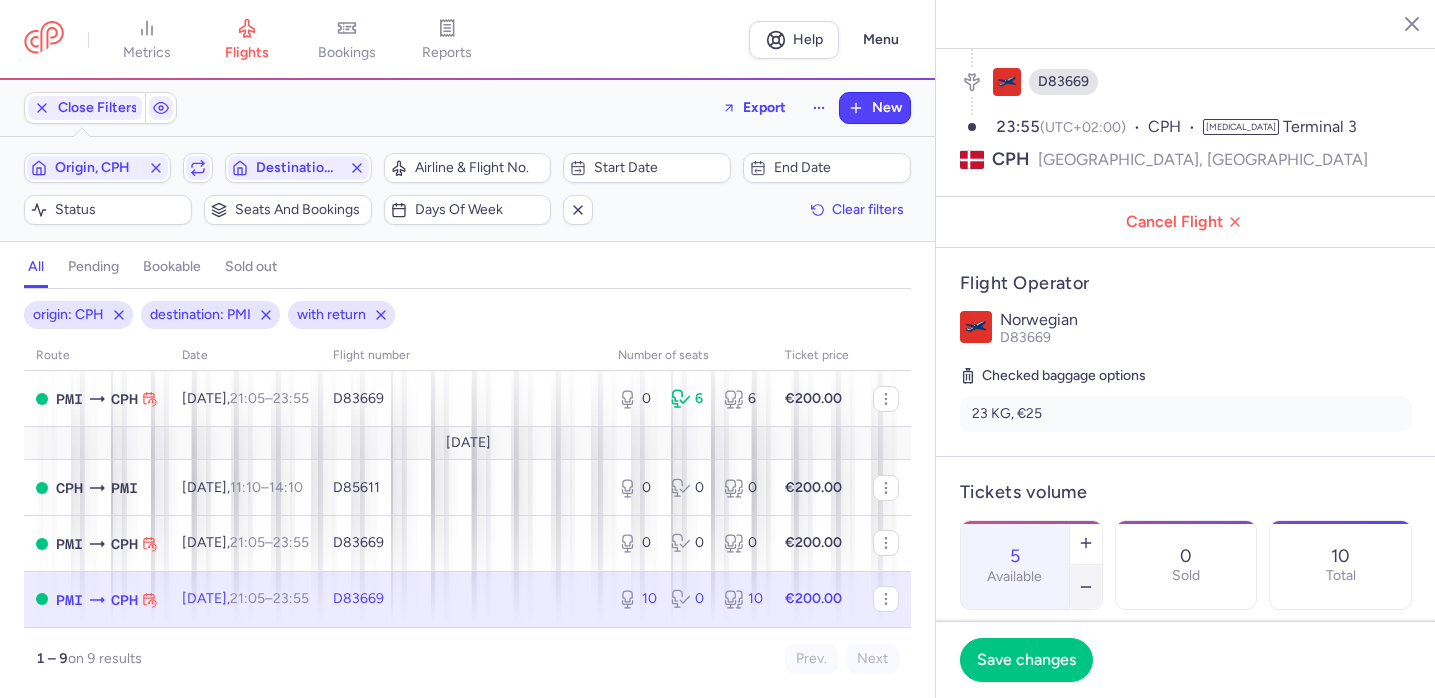 click at bounding box center [1086, 587] 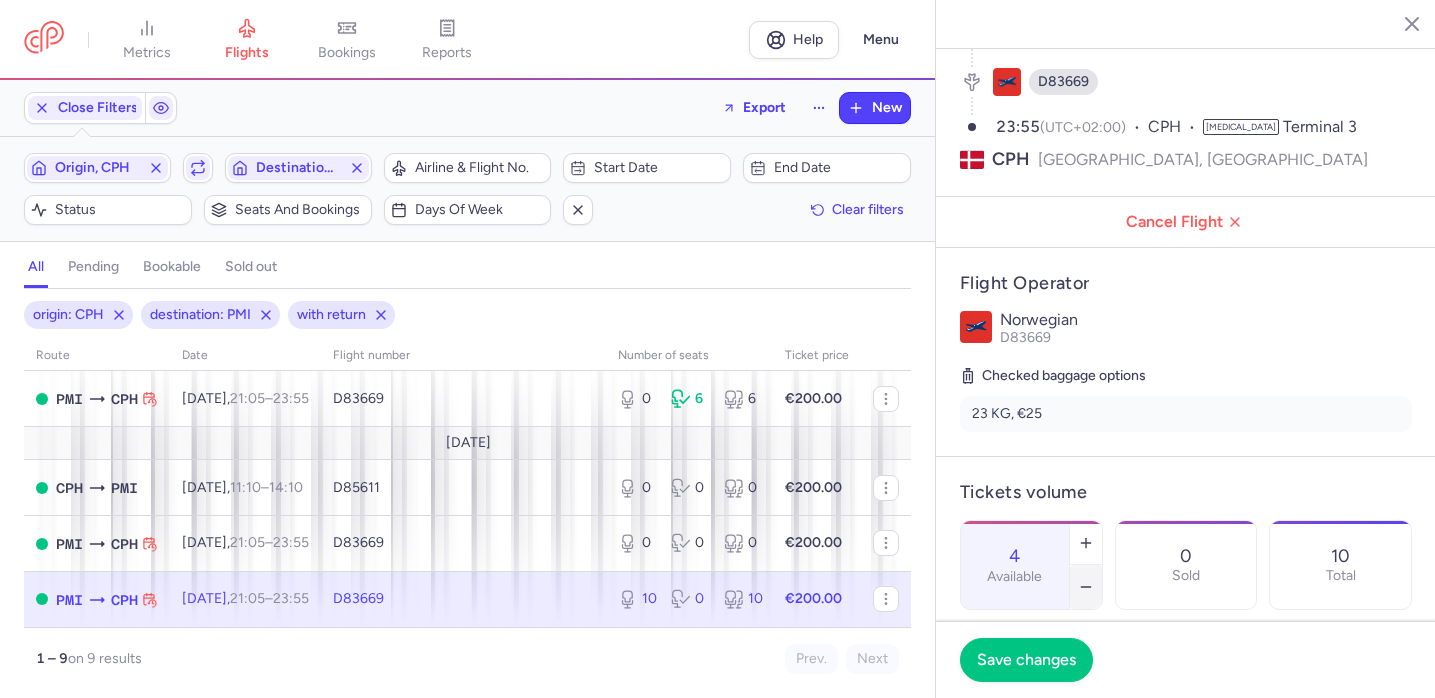 click at bounding box center [1086, 587] 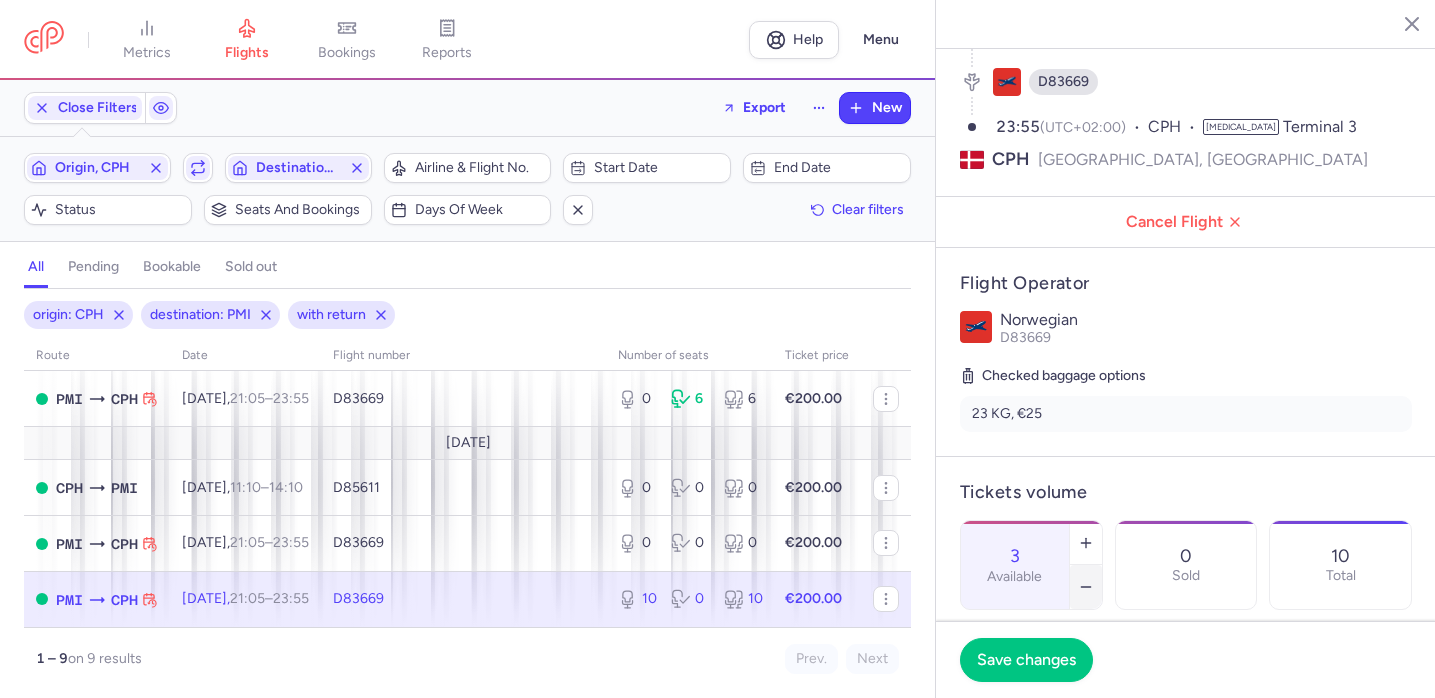 click at bounding box center [1086, 587] 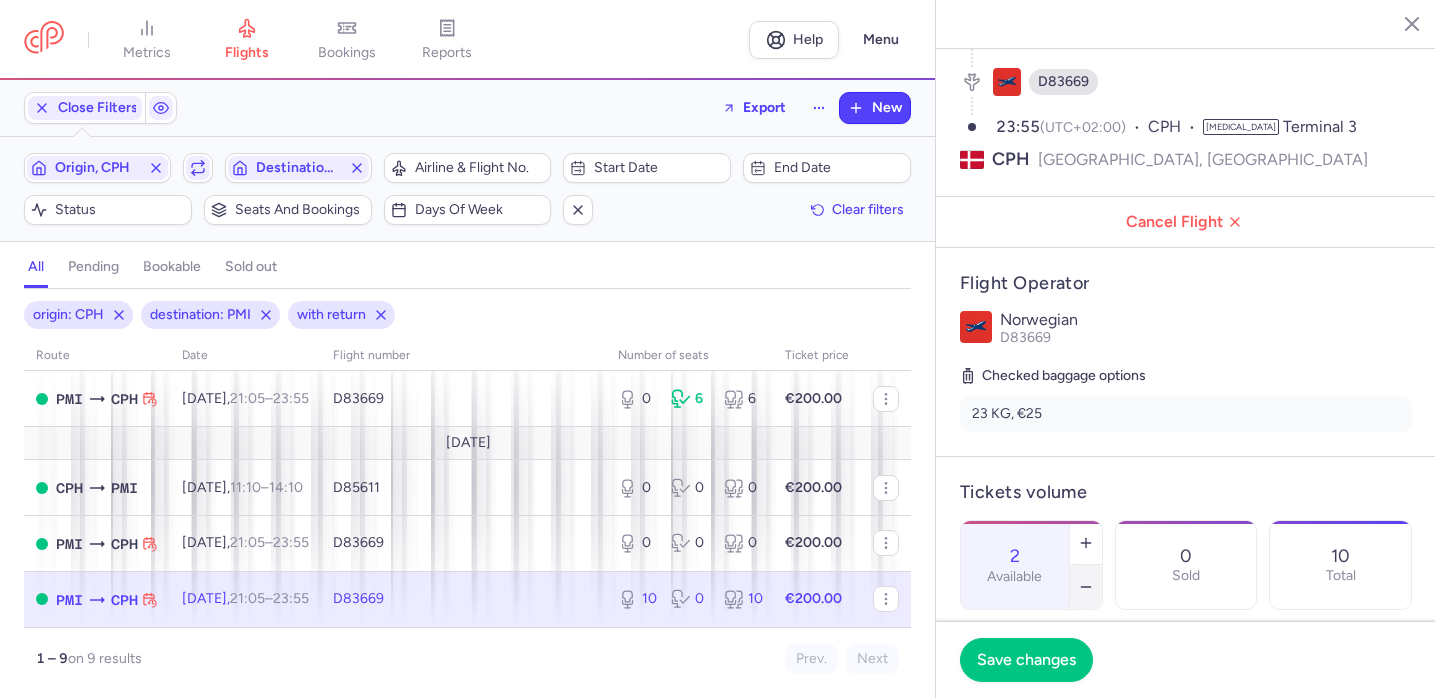 click at bounding box center (1086, 587) 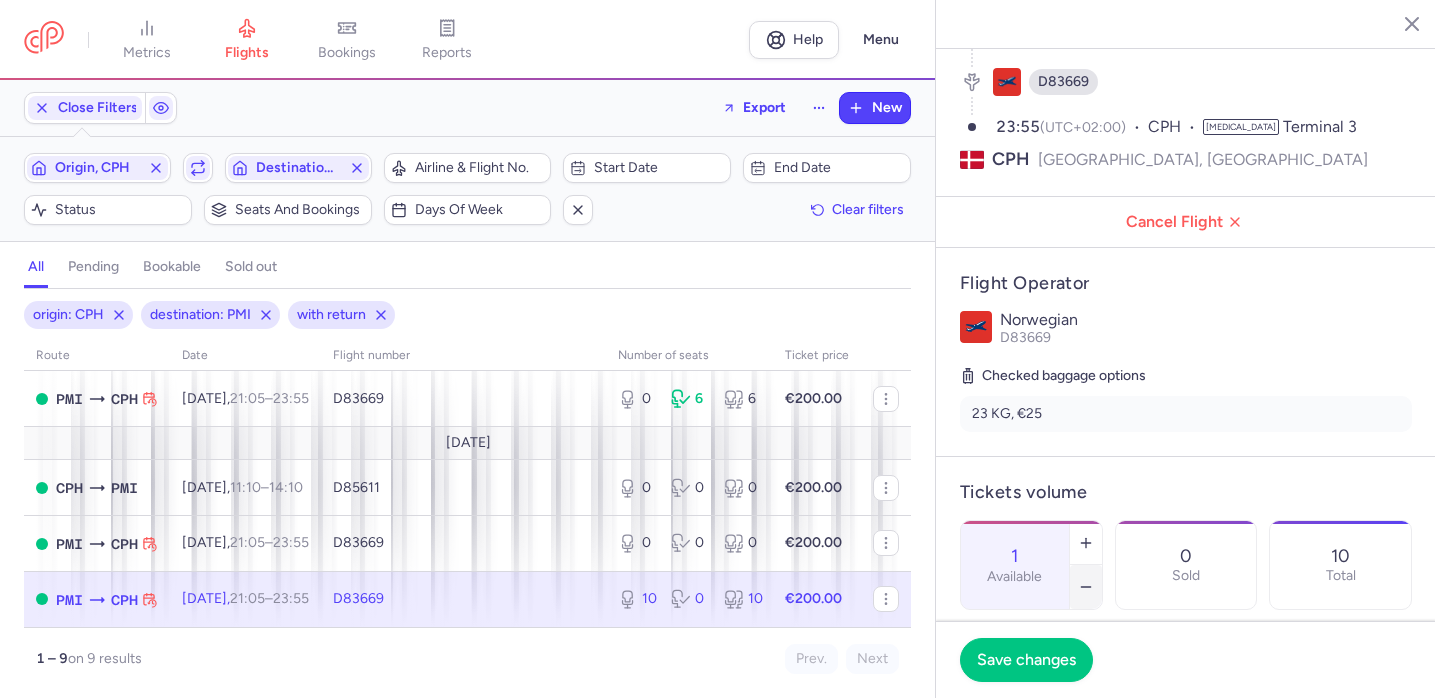 click at bounding box center (1086, 587) 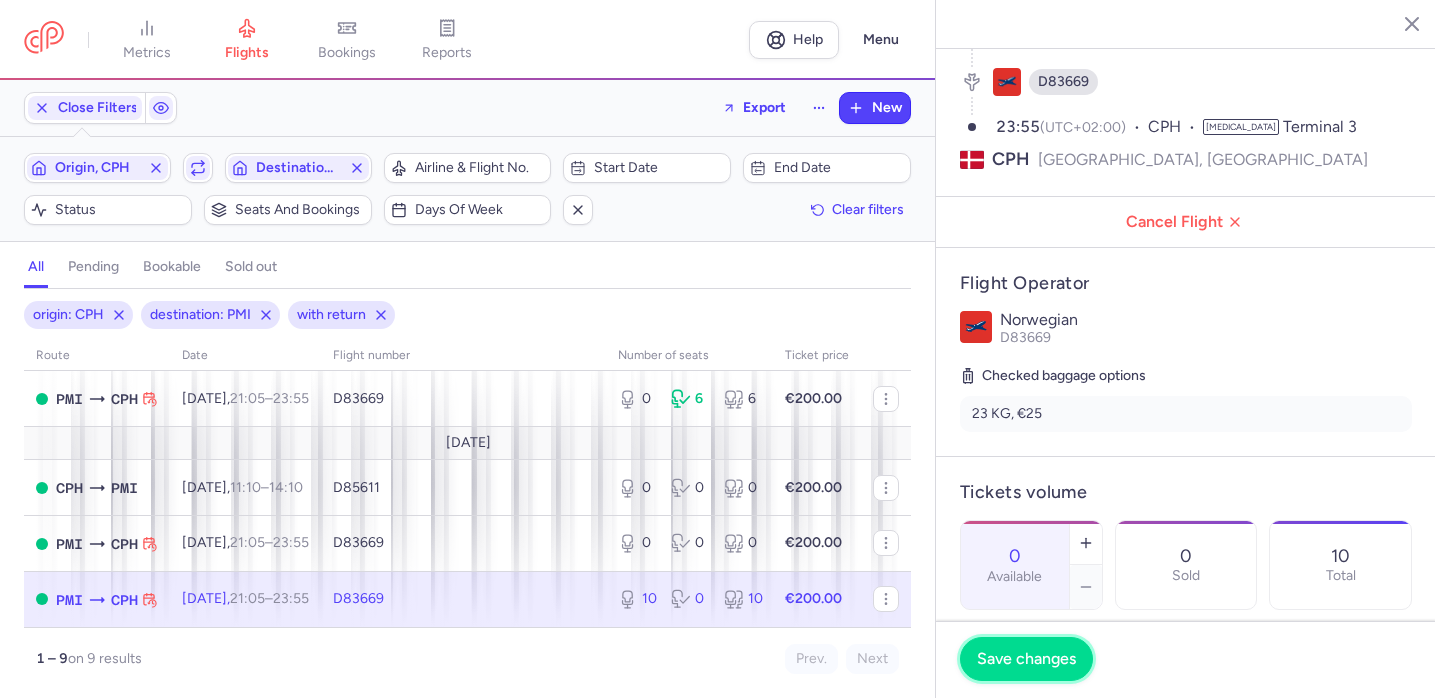 click on "Save changes" at bounding box center (1026, 659) 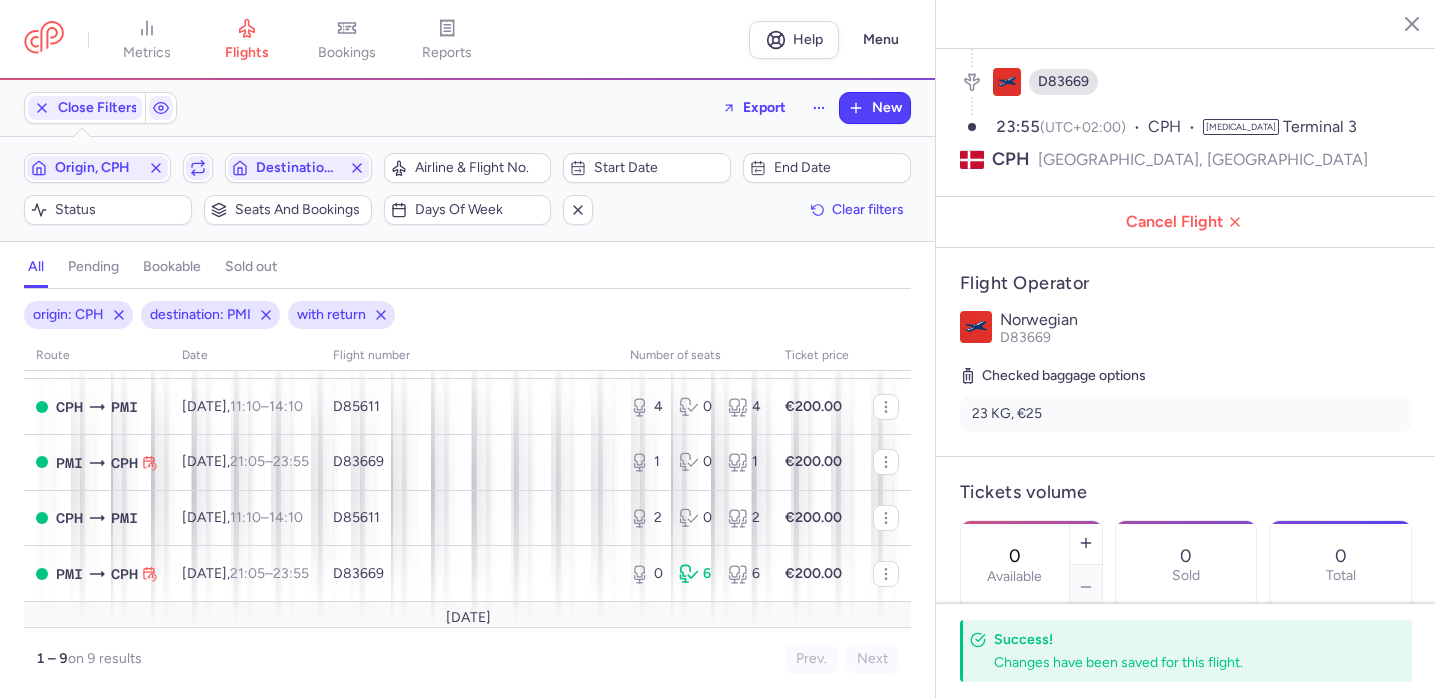 scroll, scrollTop: 124, scrollLeft: 0, axis: vertical 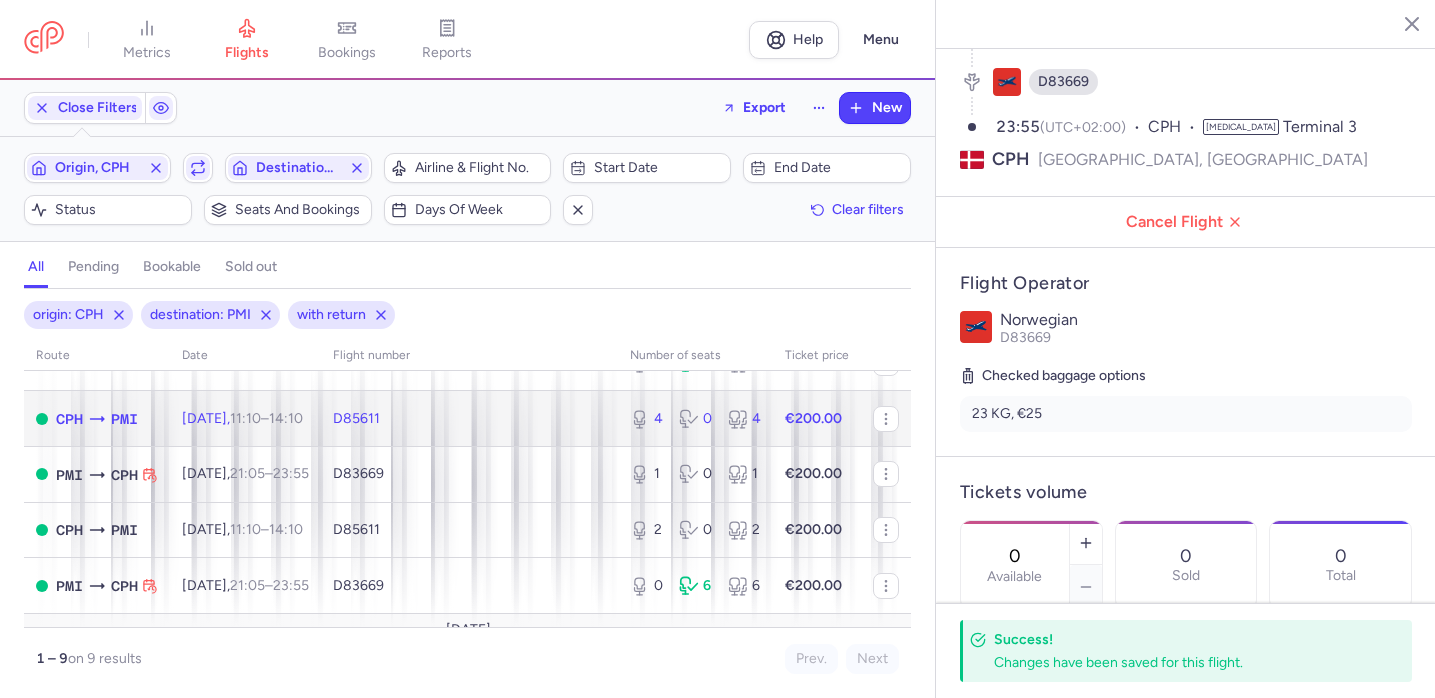 click on "D85611" 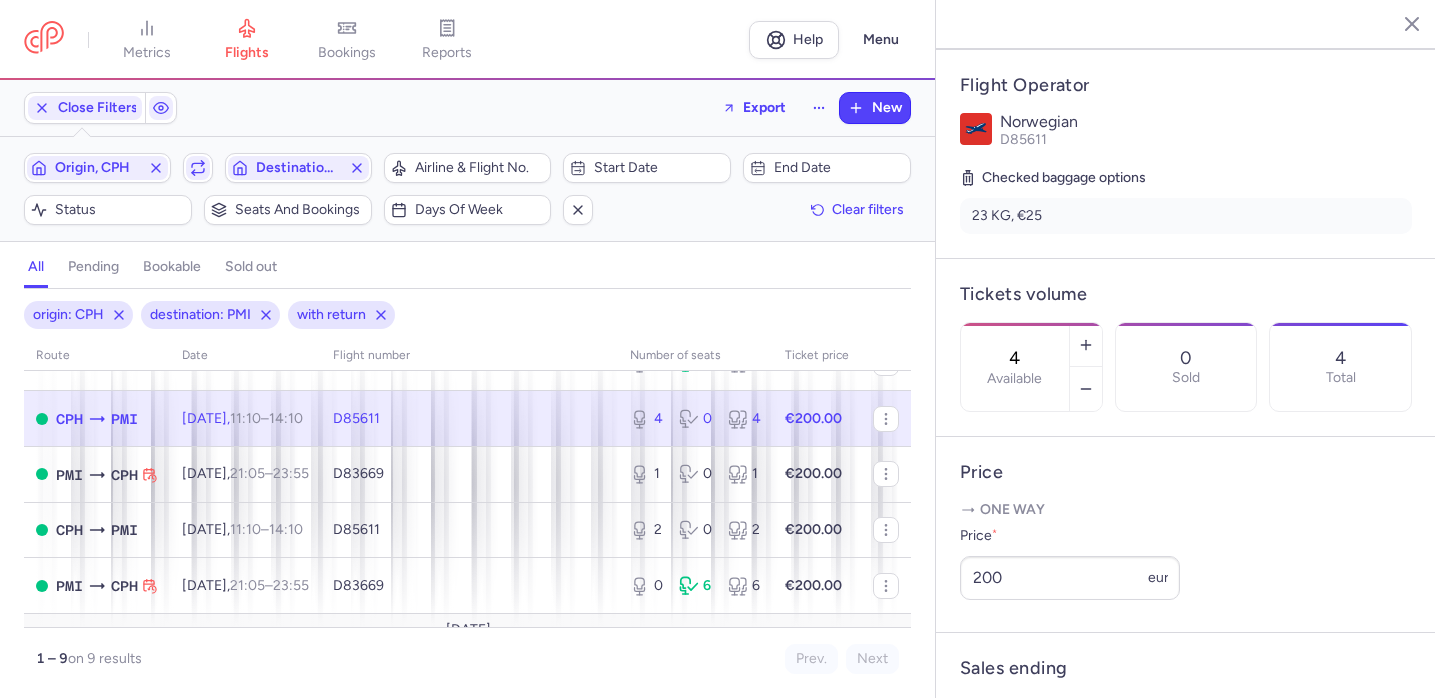 scroll, scrollTop: 579, scrollLeft: 0, axis: vertical 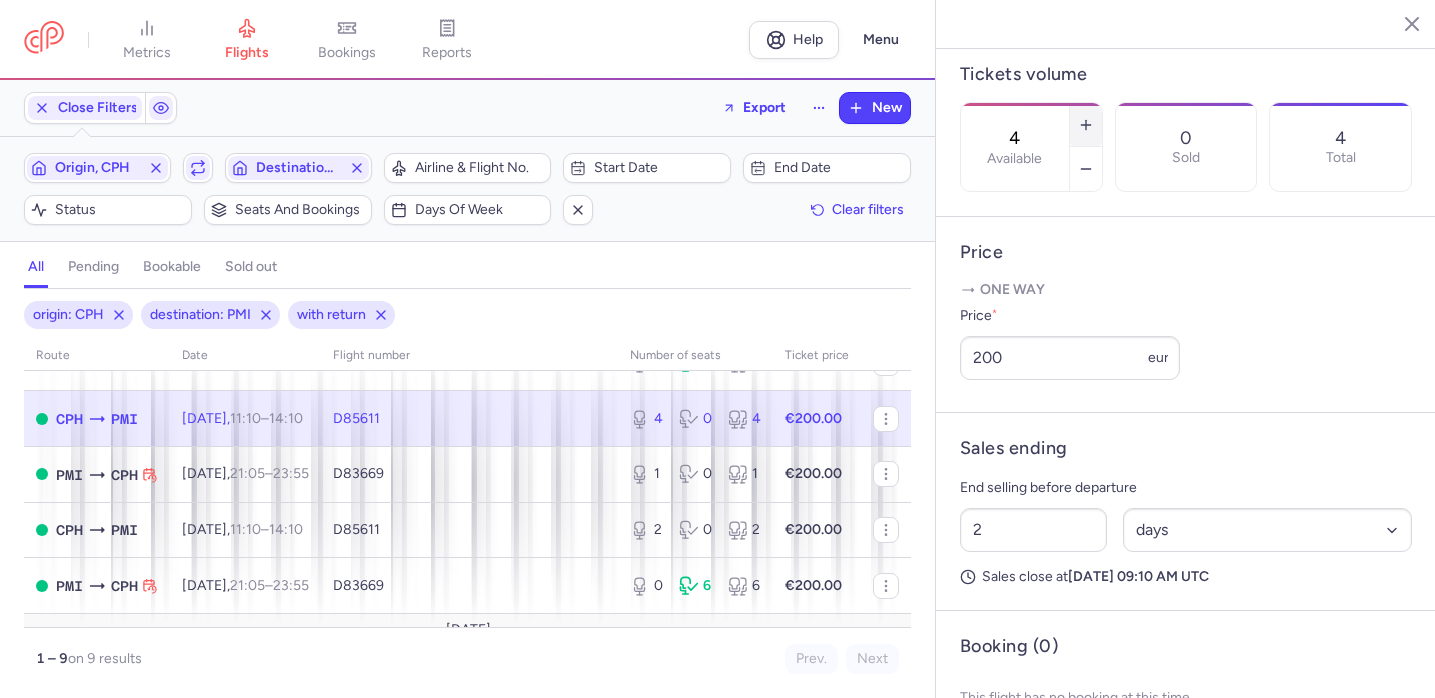 click 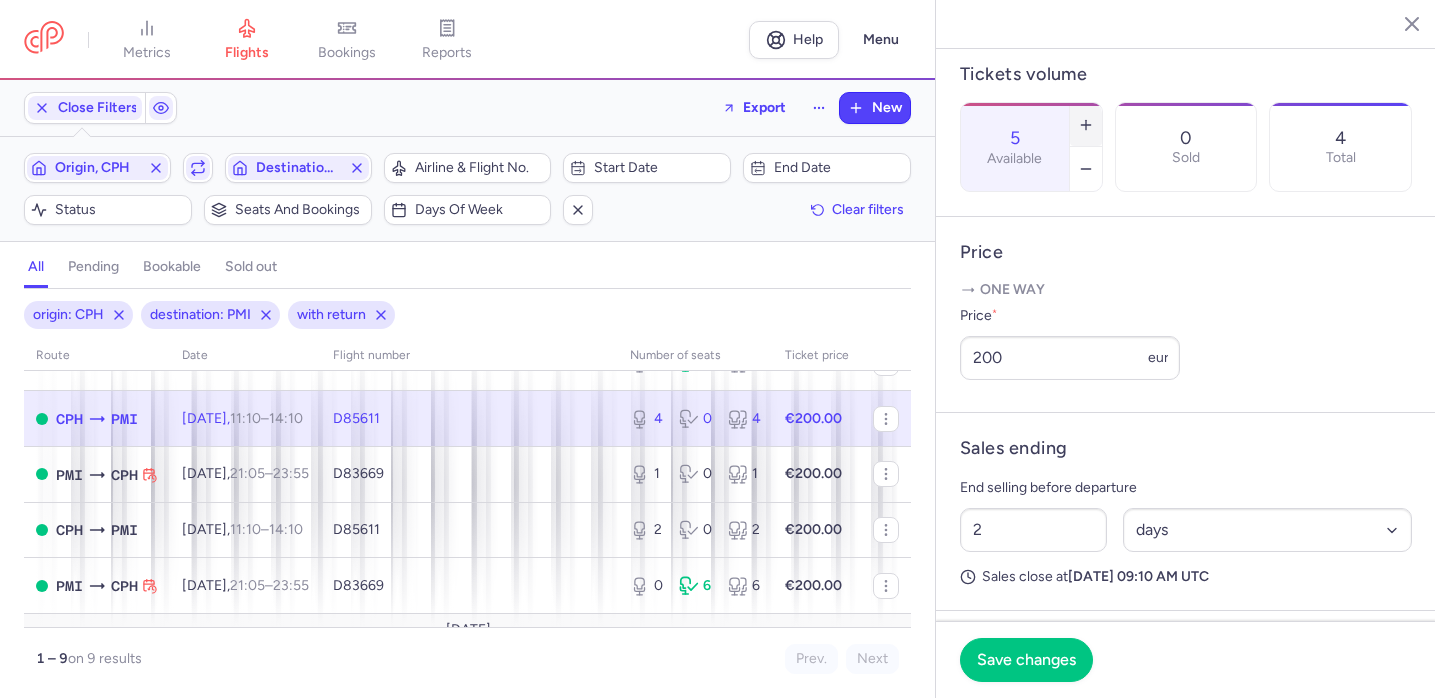 click 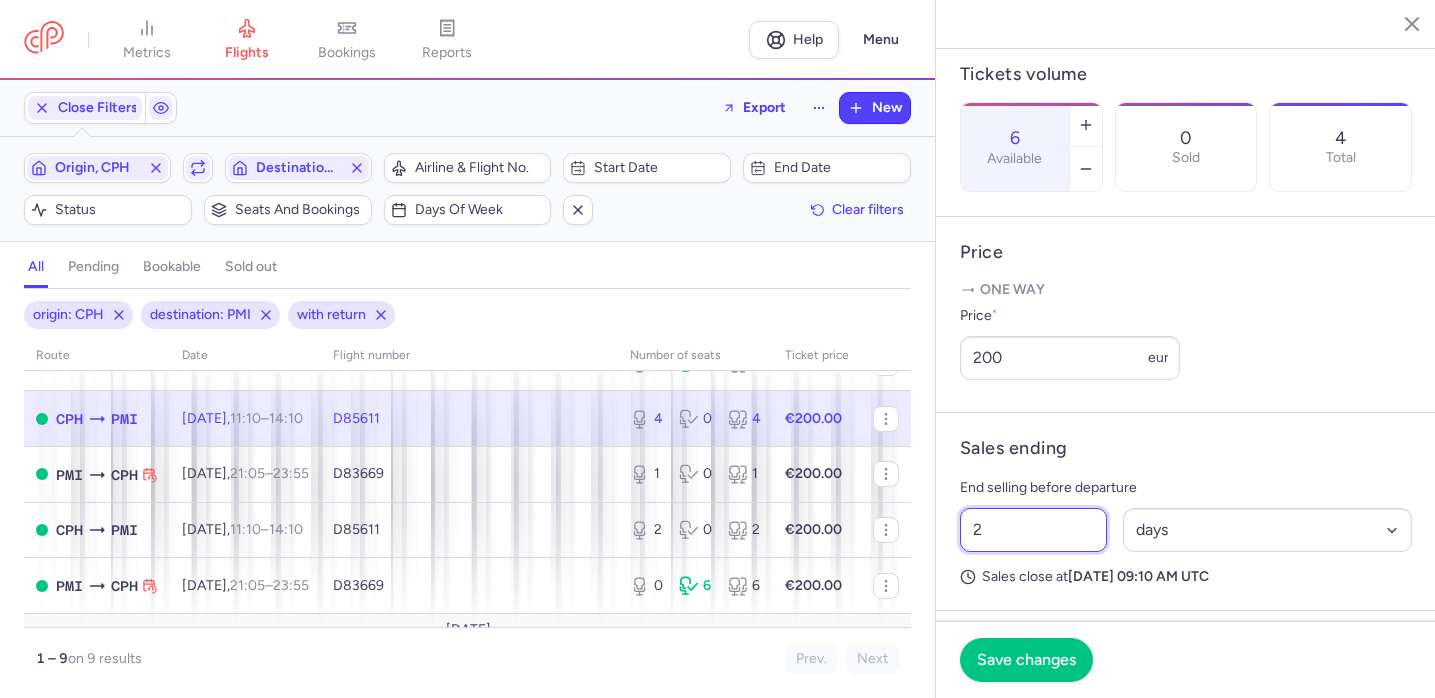 click on "2" at bounding box center [1033, 530] 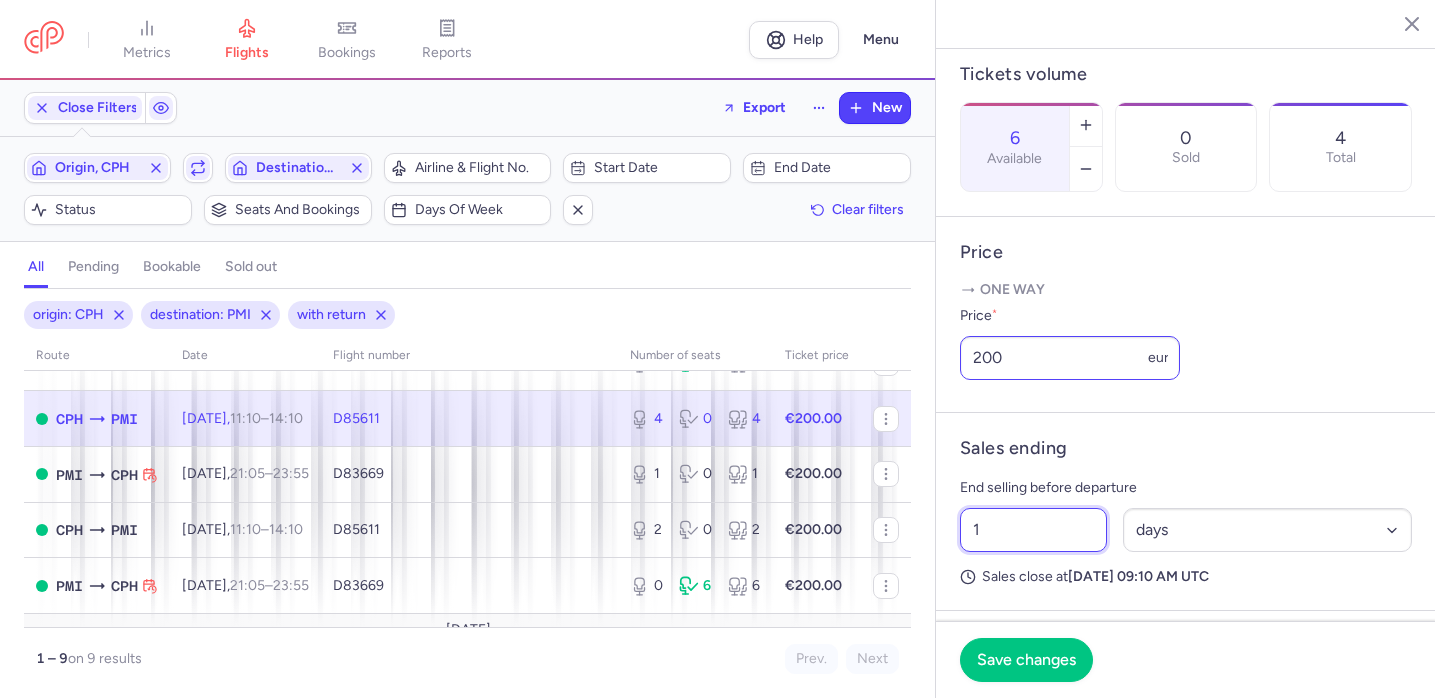 type on "1" 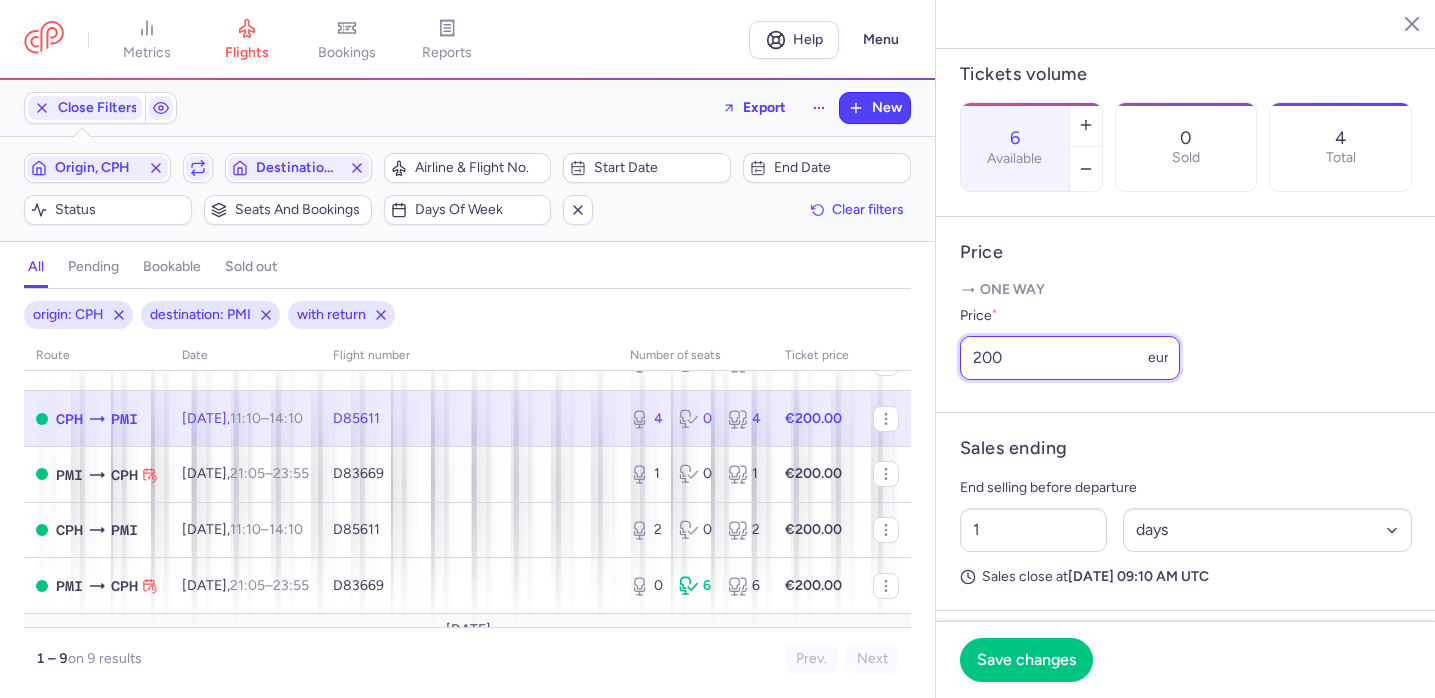 click on "200" at bounding box center (1070, 358) 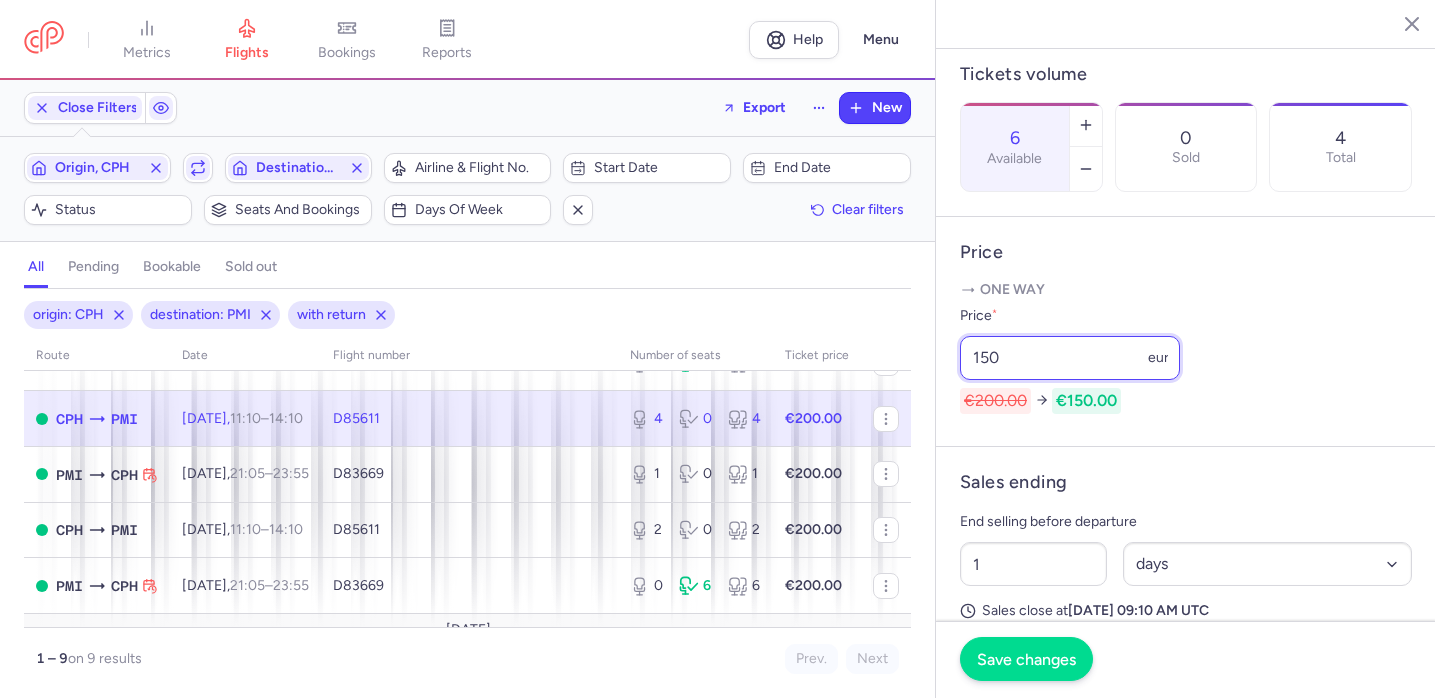 type on "150" 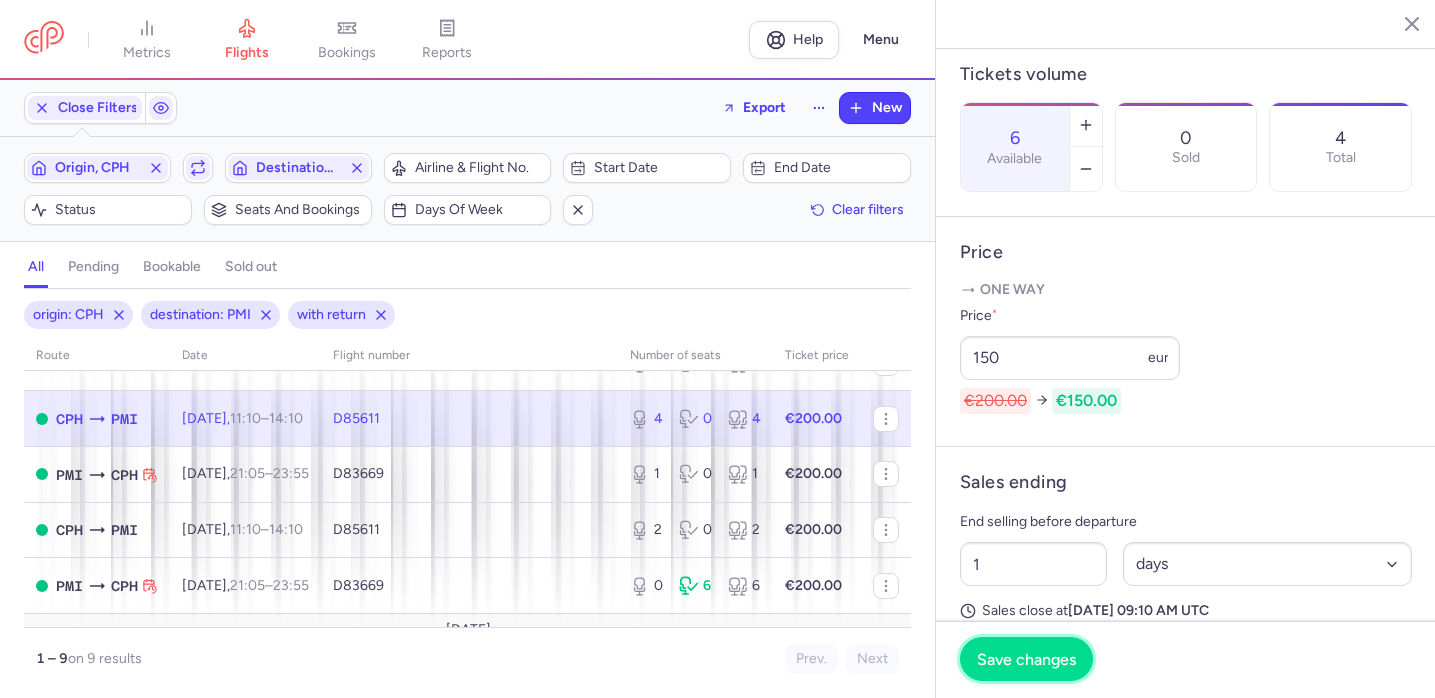 click on "Save changes" at bounding box center [1026, 659] 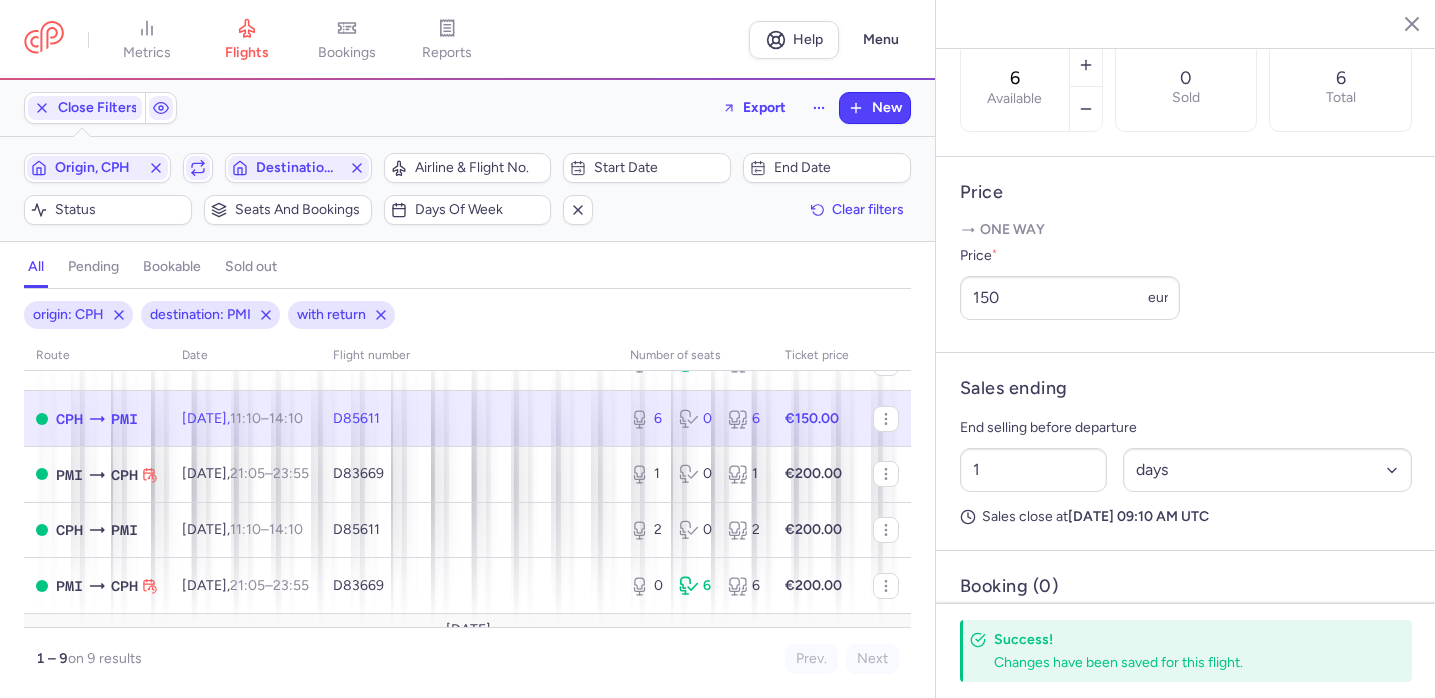 scroll, scrollTop: 643, scrollLeft: 0, axis: vertical 